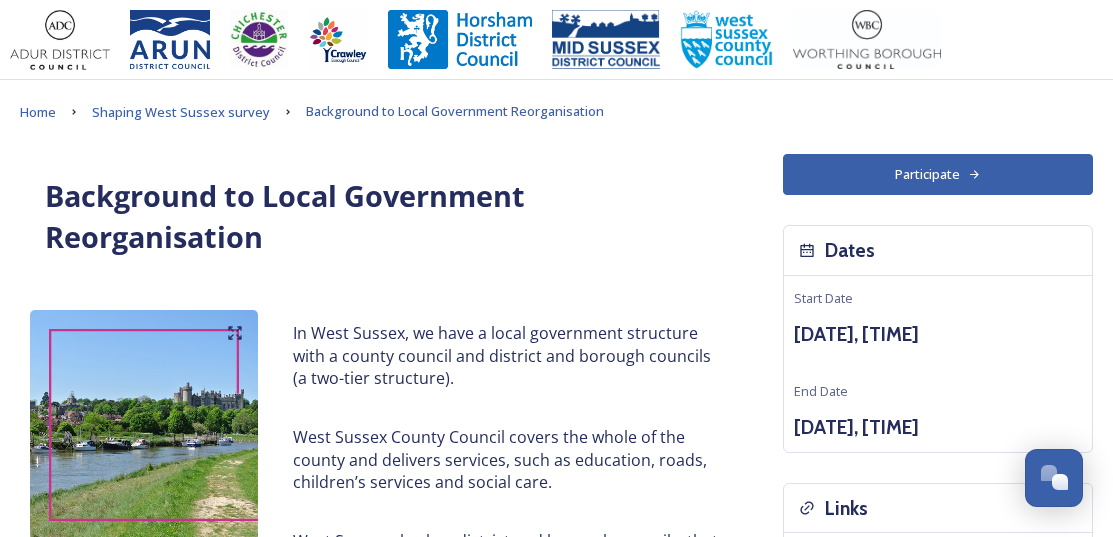 scroll, scrollTop: 1083, scrollLeft: 0, axis: vertical 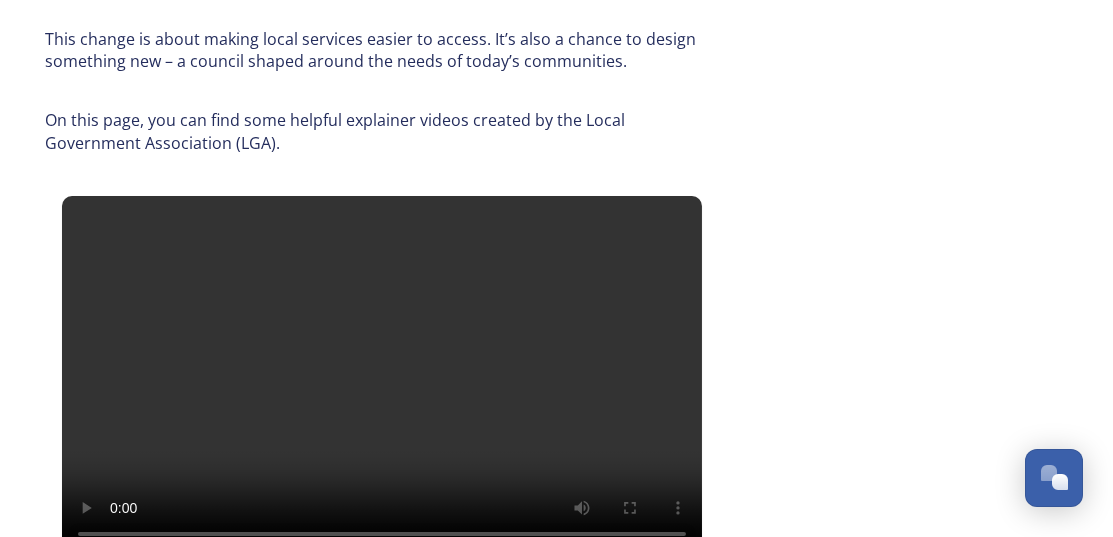 click at bounding box center [382, 376] 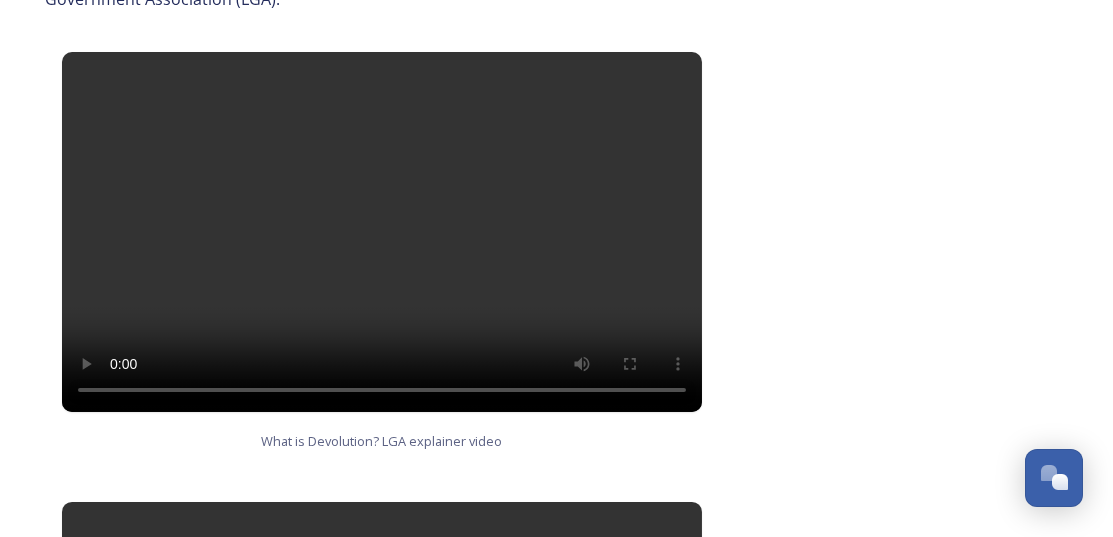 scroll, scrollTop: 1226, scrollLeft: 0, axis: vertical 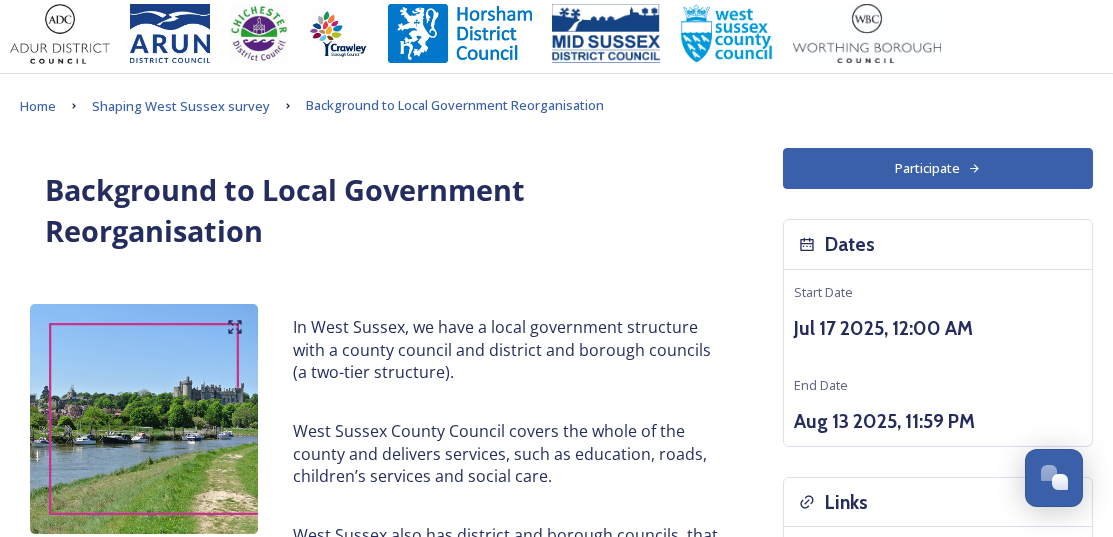 click on "In West Sussex, we have a local government structure with a county council and district and borough councils (a two-tier structure)." at bounding box center [505, 350] 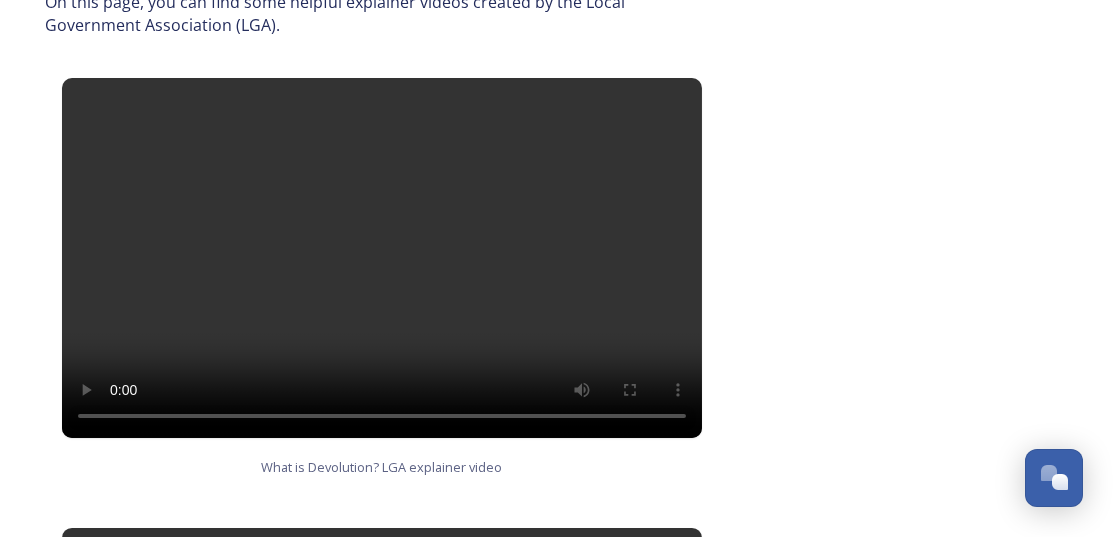 scroll, scrollTop: 1235, scrollLeft: 0, axis: vertical 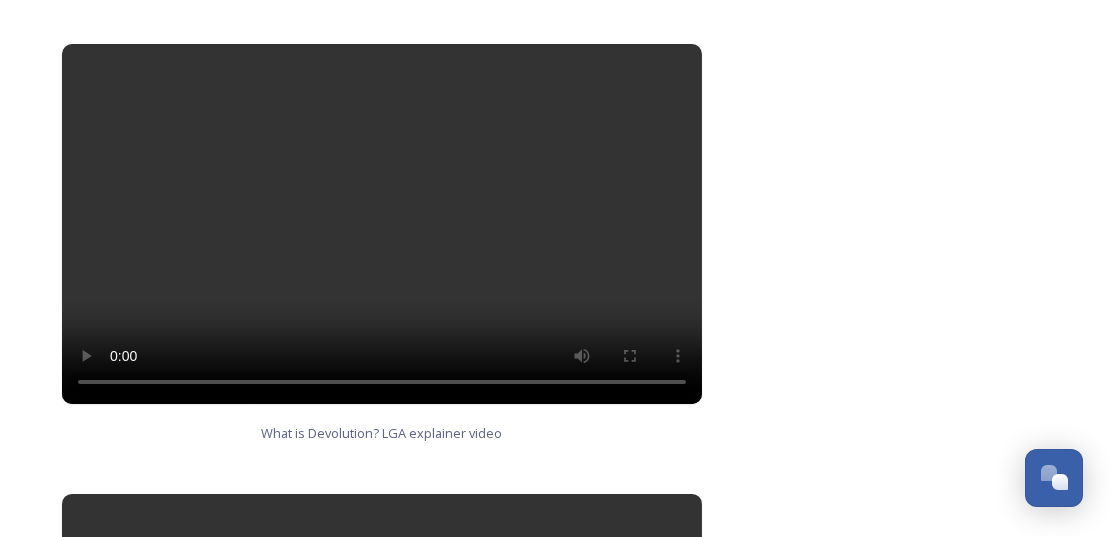 click at bounding box center [382, 224] 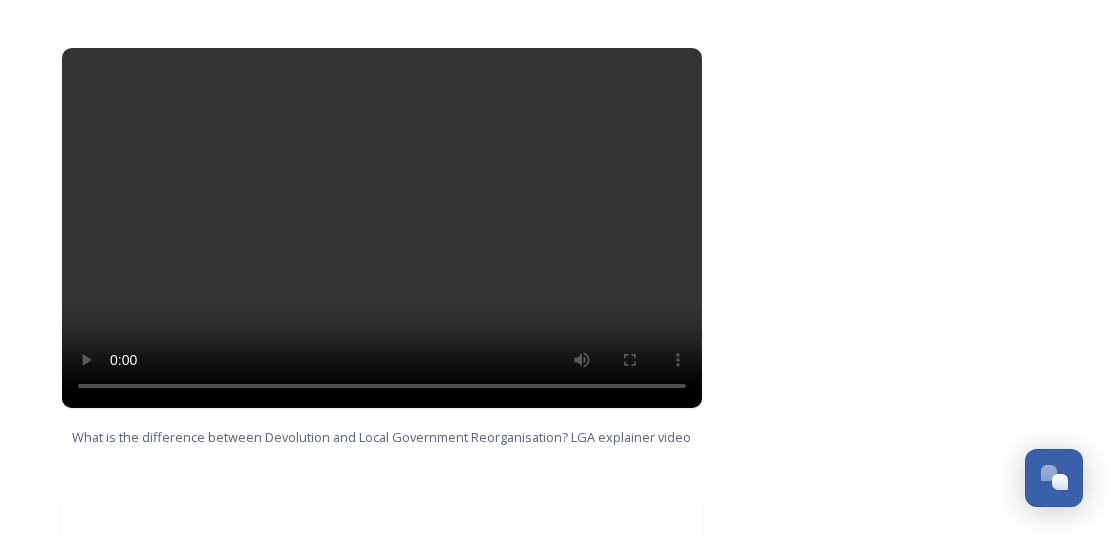 scroll, scrollTop: 1683, scrollLeft: 0, axis: vertical 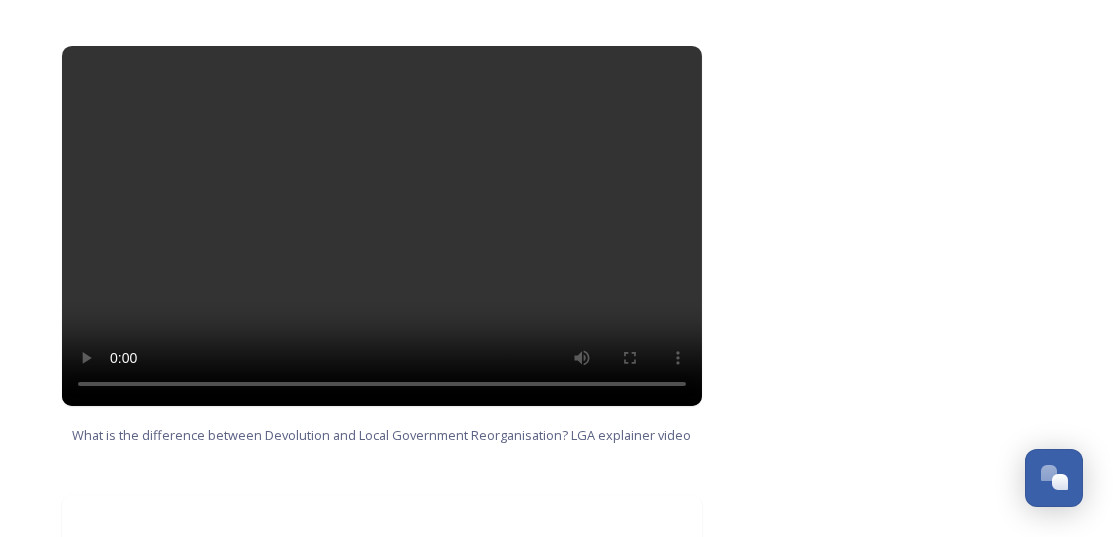 click at bounding box center (382, 226) 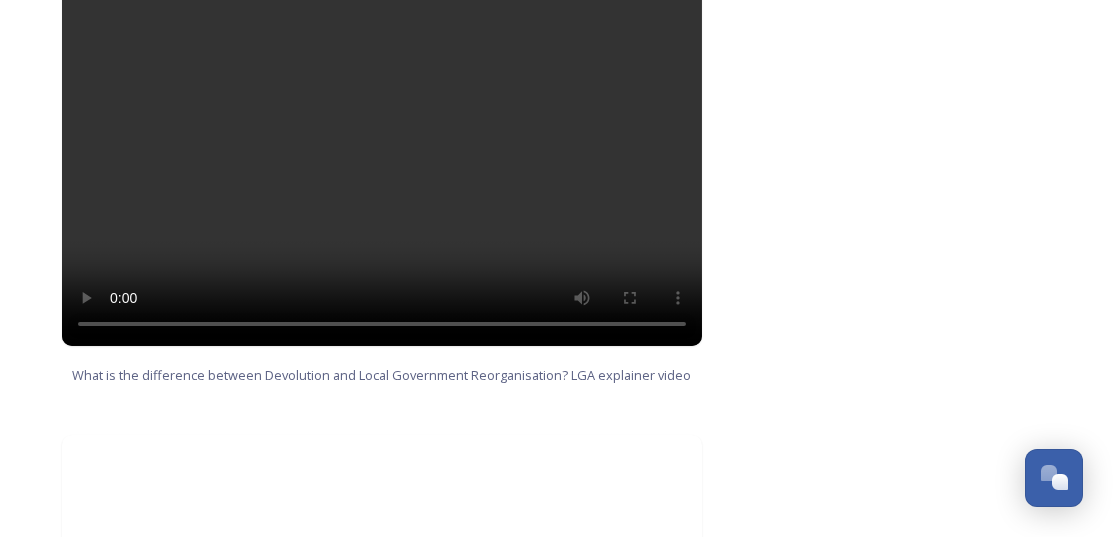 scroll, scrollTop: 1741, scrollLeft: 0, axis: vertical 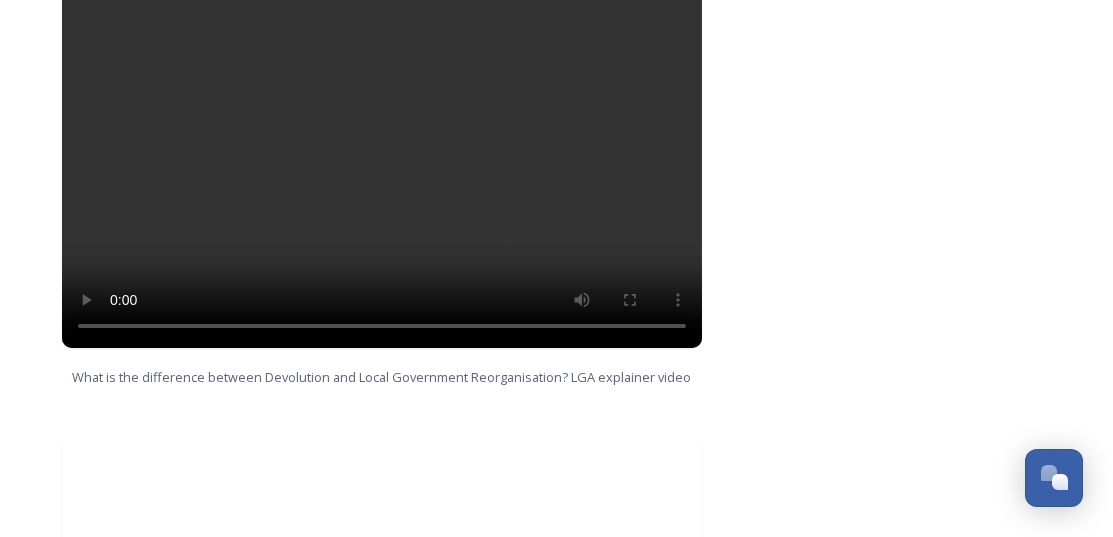 click at bounding box center [382, 168] 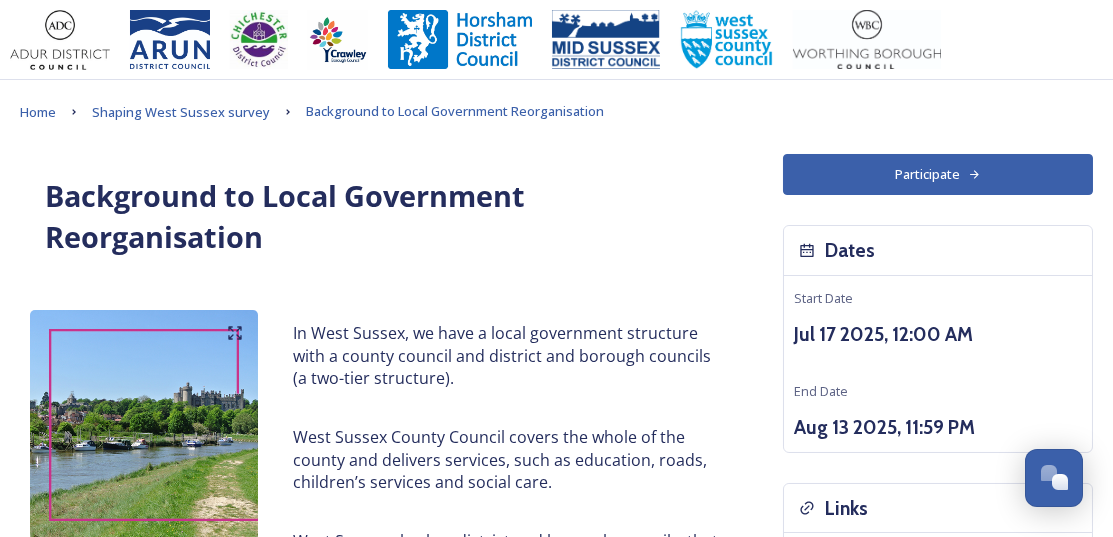 scroll, scrollTop: 0, scrollLeft: 0, axis: both 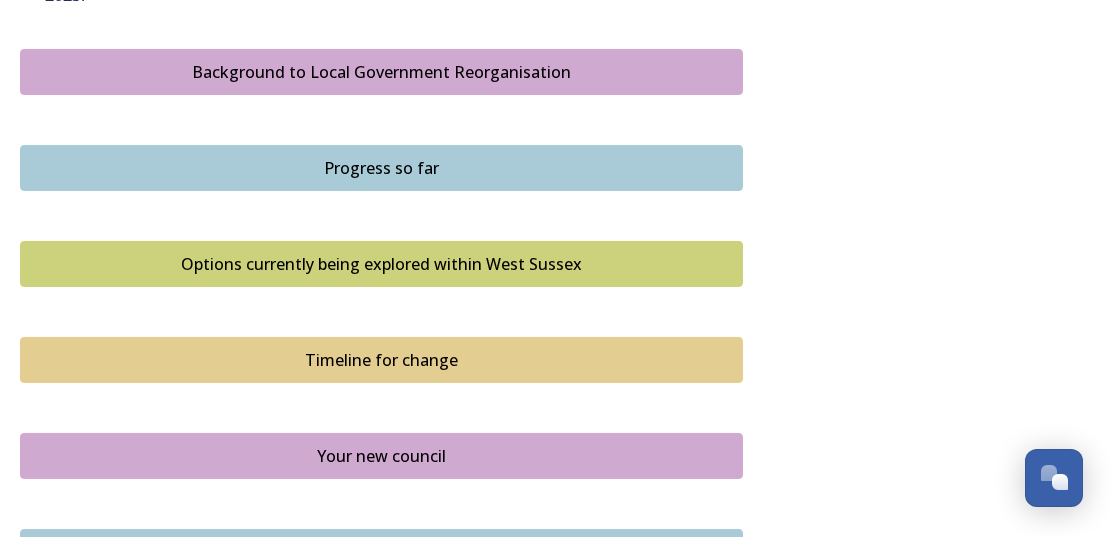 click on "Progress so far" at bounding box center (381, 168) 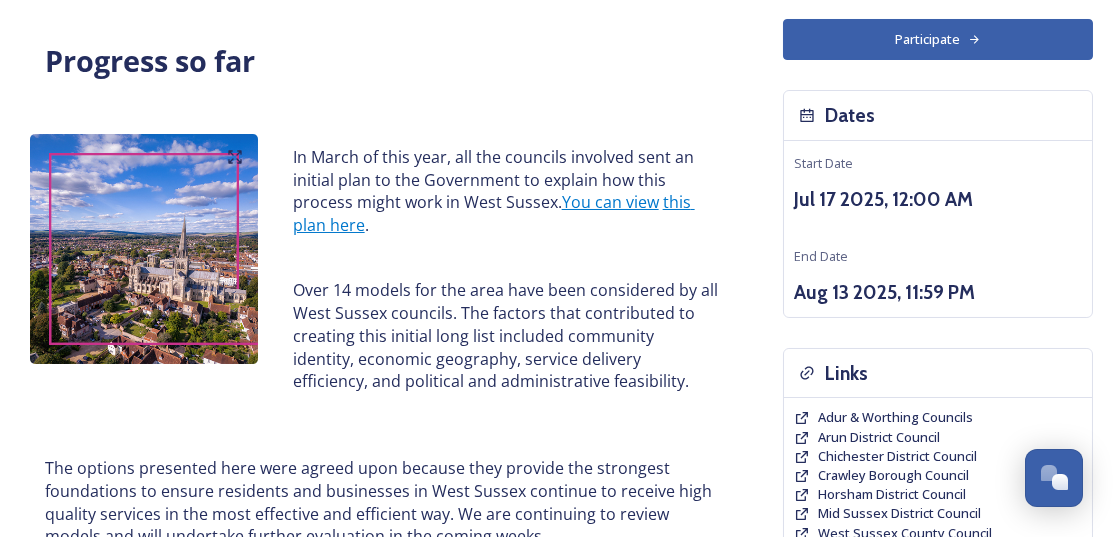 scroll, scrollTop: 139, scrollLeft: 0, axis: vertical 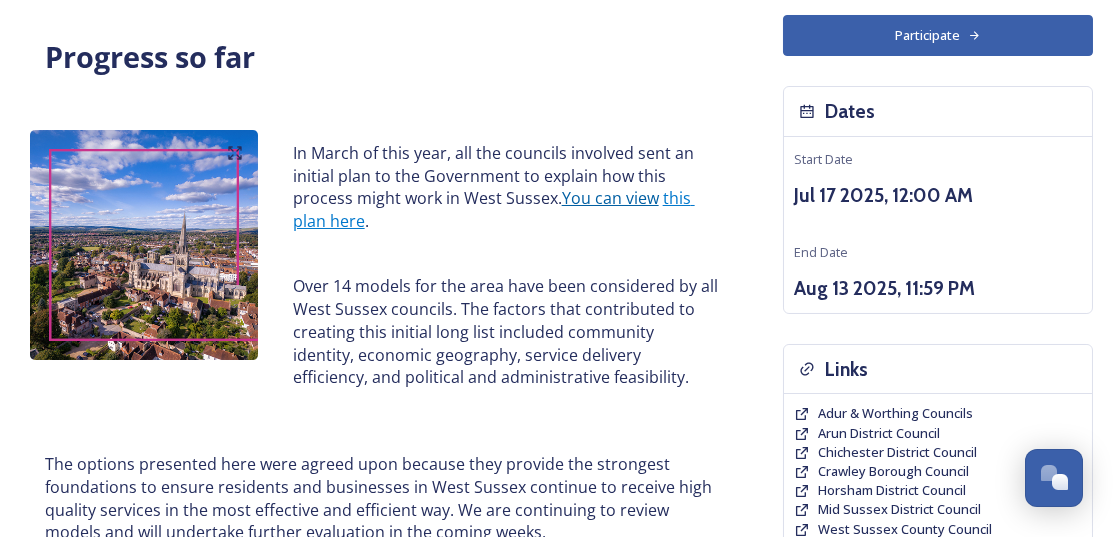 click on "You can view" at bounding box center (610, 198) 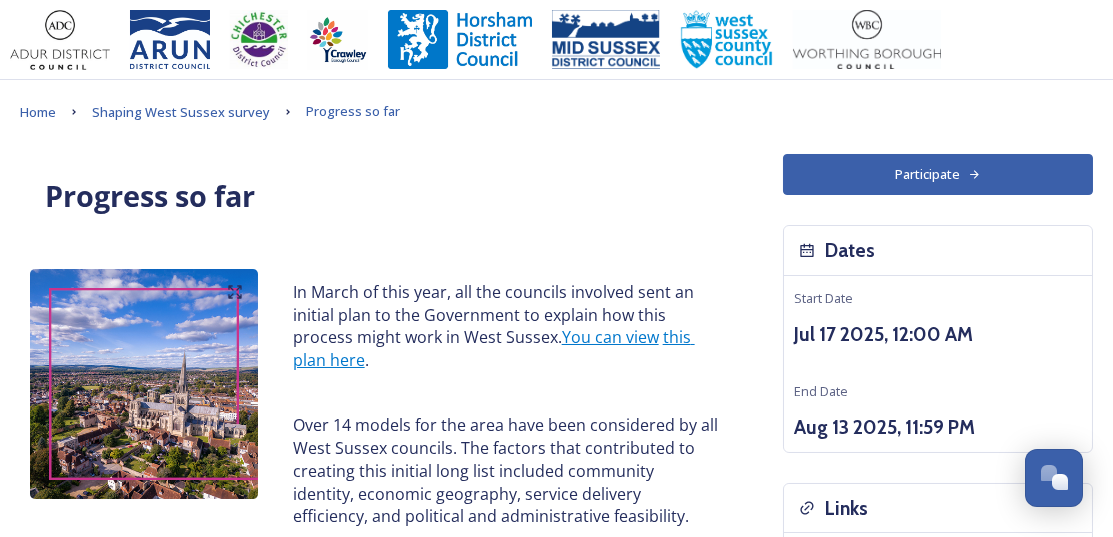 scroll, scrollTop: 0, scrollLeft: 0, axis: both 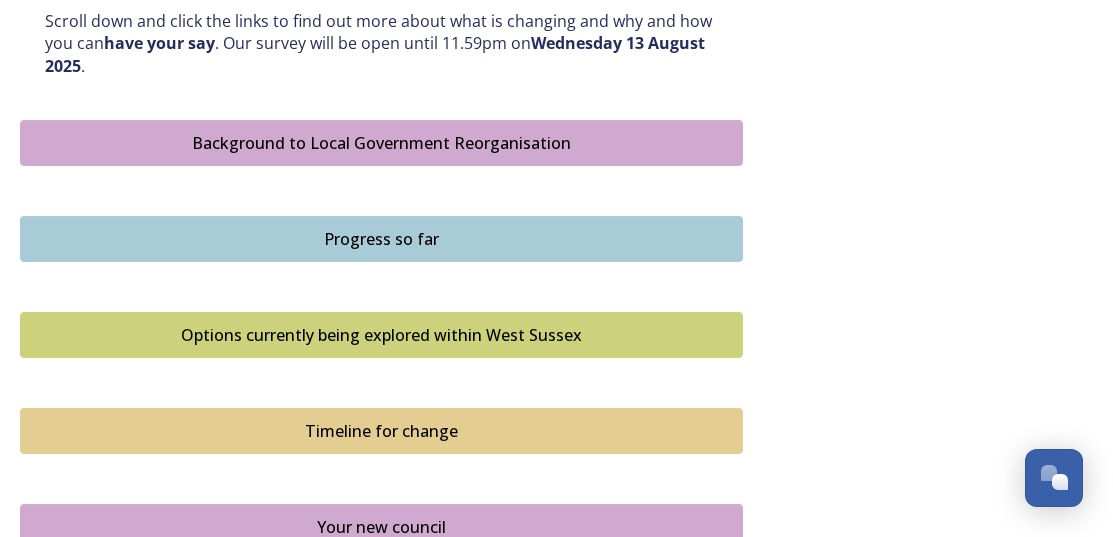 click on "Options currently being explored within West Sussex" at bounding box center [381, 335] 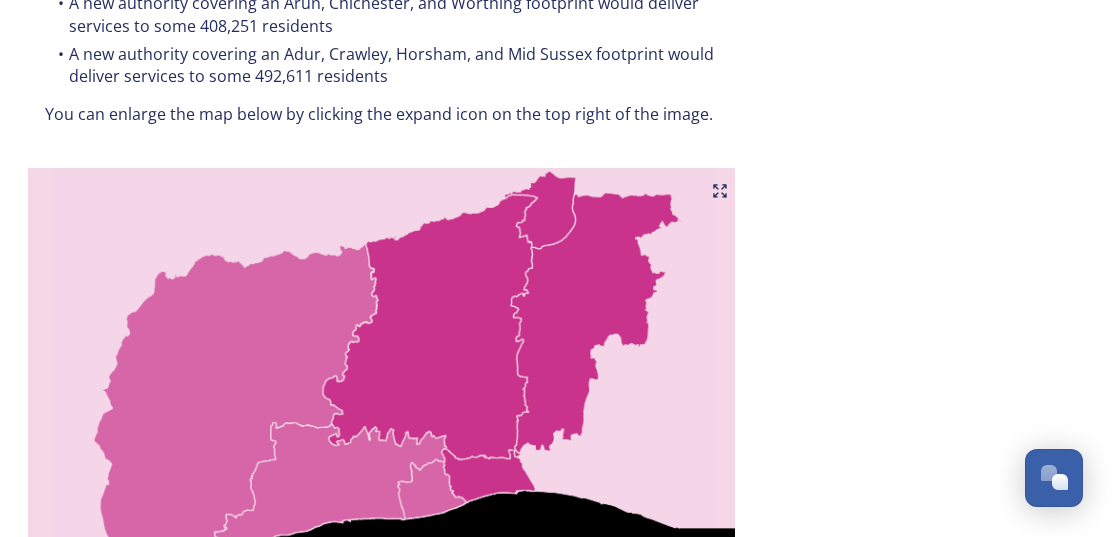scroll, scrollTop: 1210, scrollLeft: 0, axis: vertical 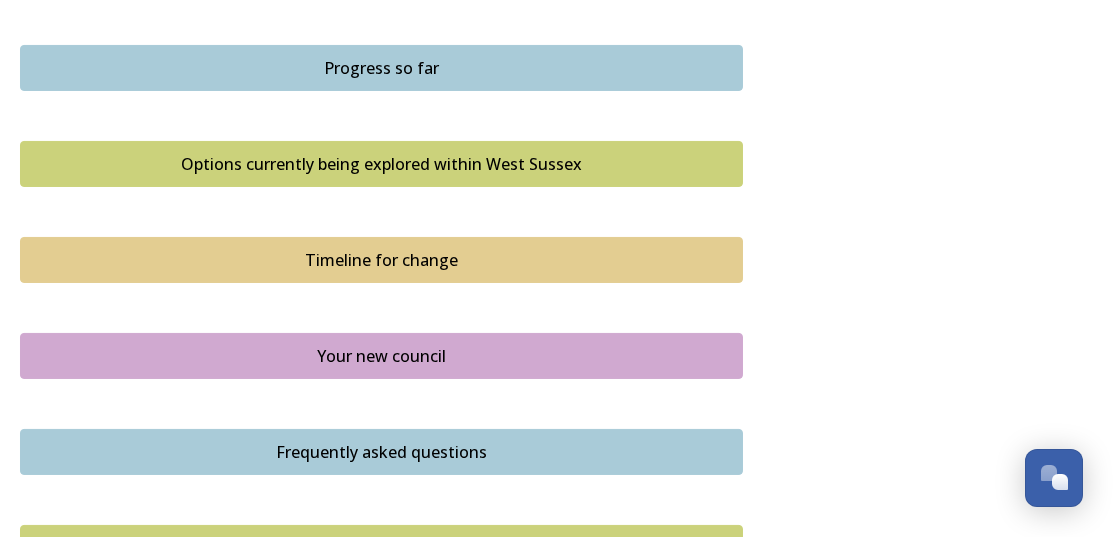 click on "Timeline for change" at bounding box center (381, 260) 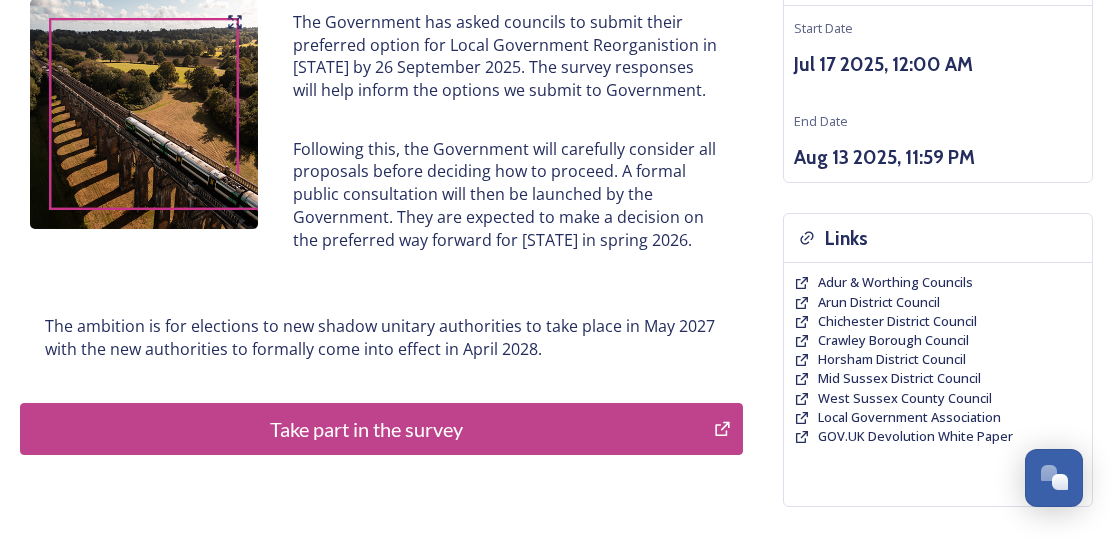 scroll, scrollTop: 257, scrollLeft: 0, axis: vertical 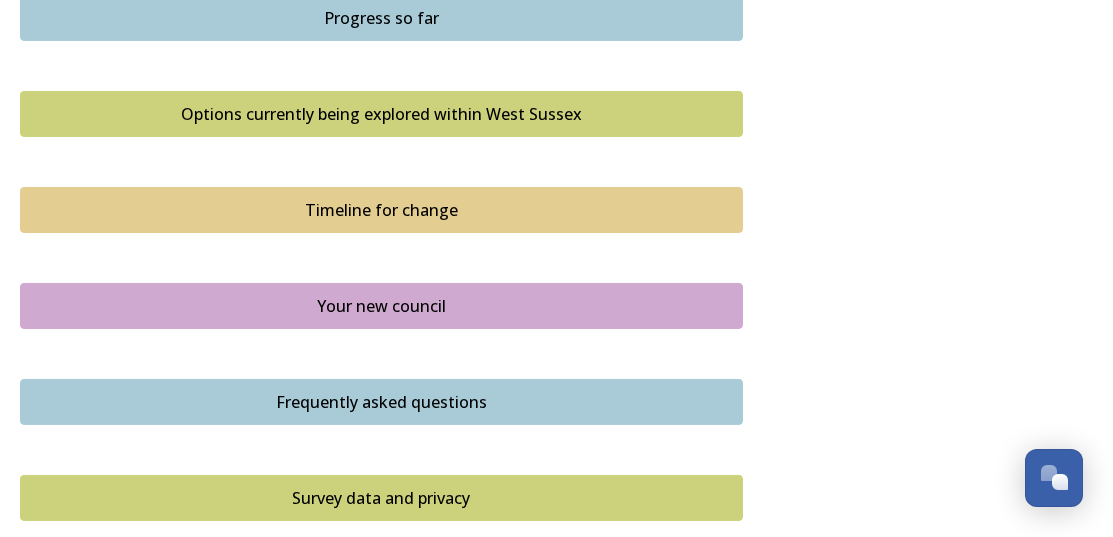 click on "Your new council" at bounding box center (381, 306) 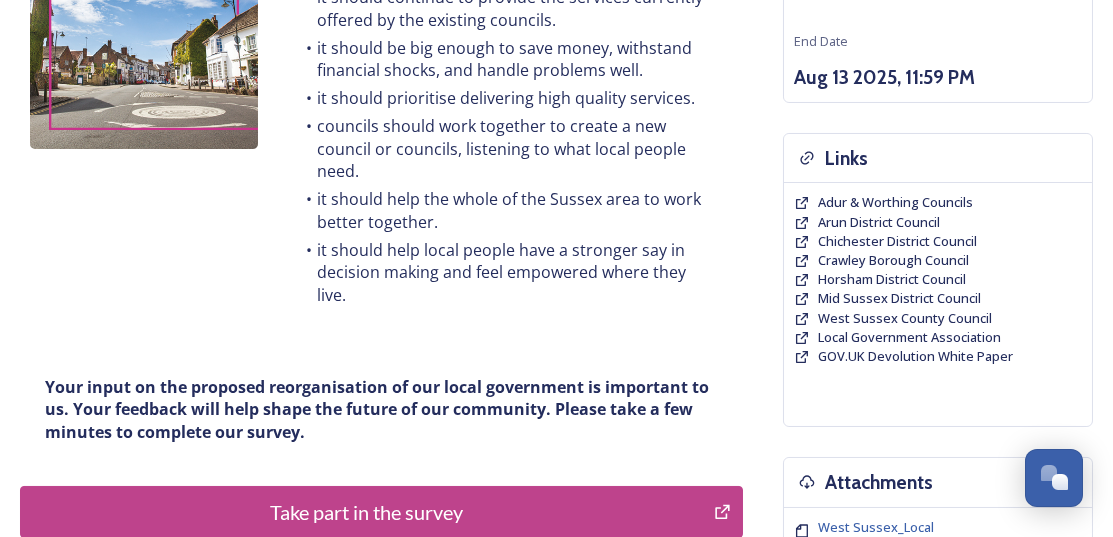 scroll, scrollTop: 105, scrollLeft: 0, axis: vertical 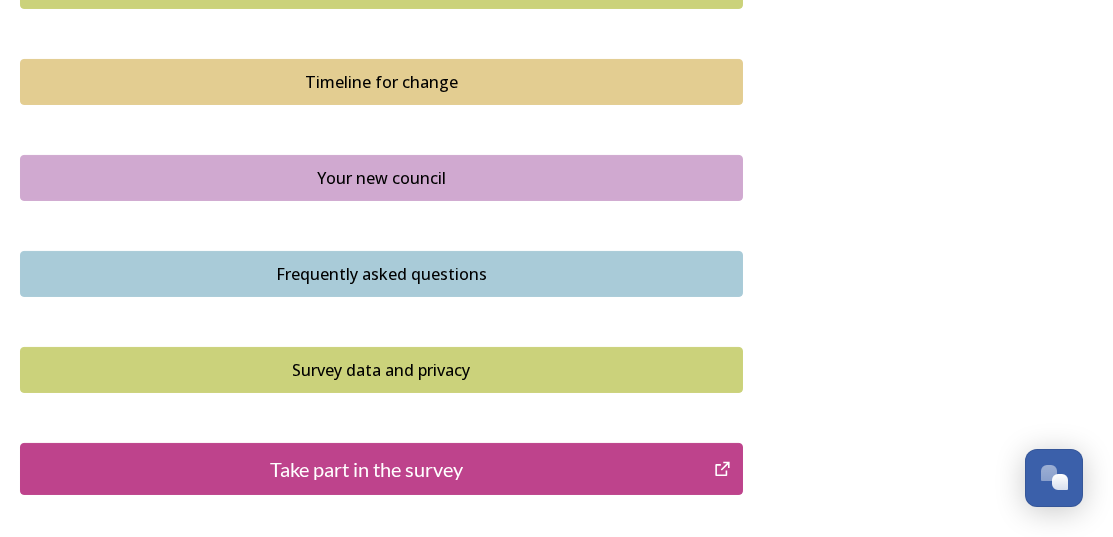 click on "Frequently asked questions" at bounding box center (381, 274) 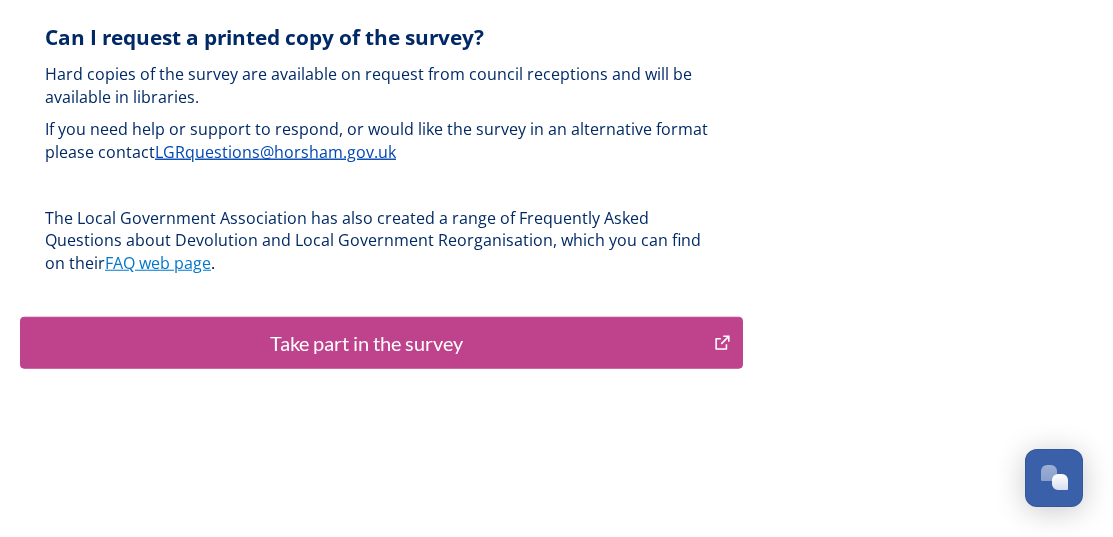 scroll, scrollTop: 6512, scrollLeft: 0, axis: vertical 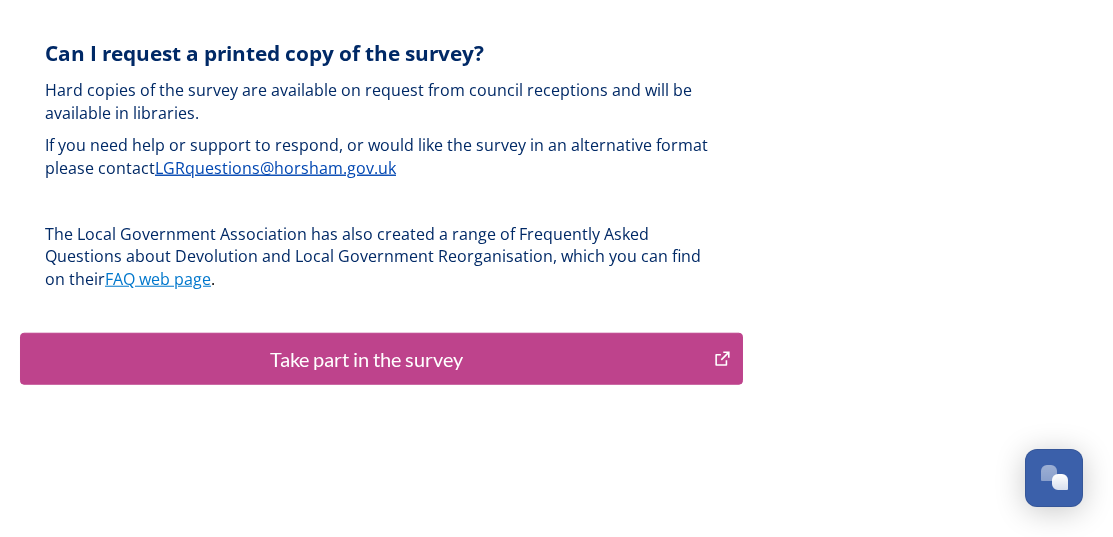 click on "Take part in the survey" at bounding box center (367, 359) 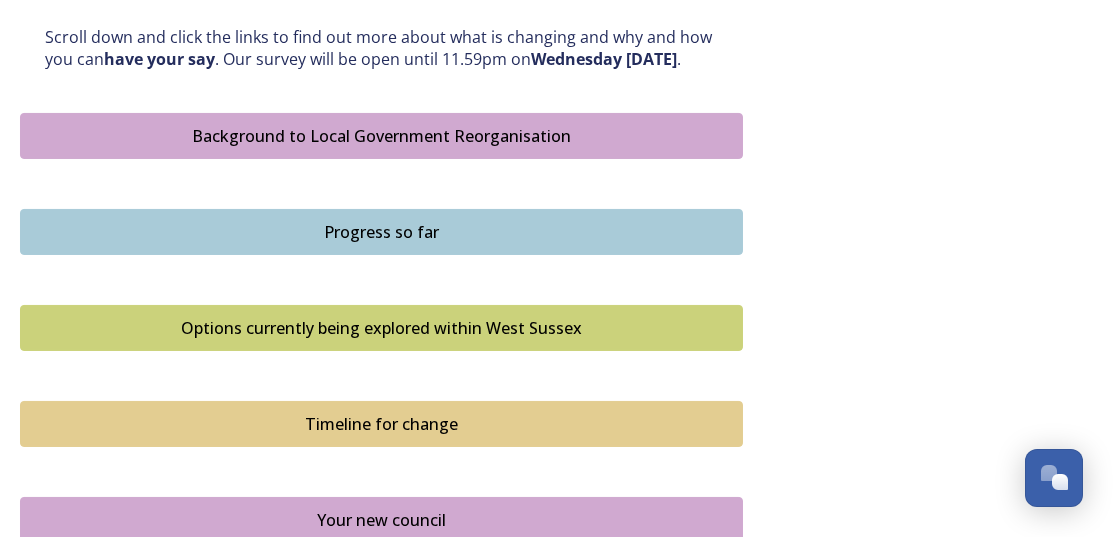 scroll, scrollTop: 1106, scrollLeft: 0, axis: vertical 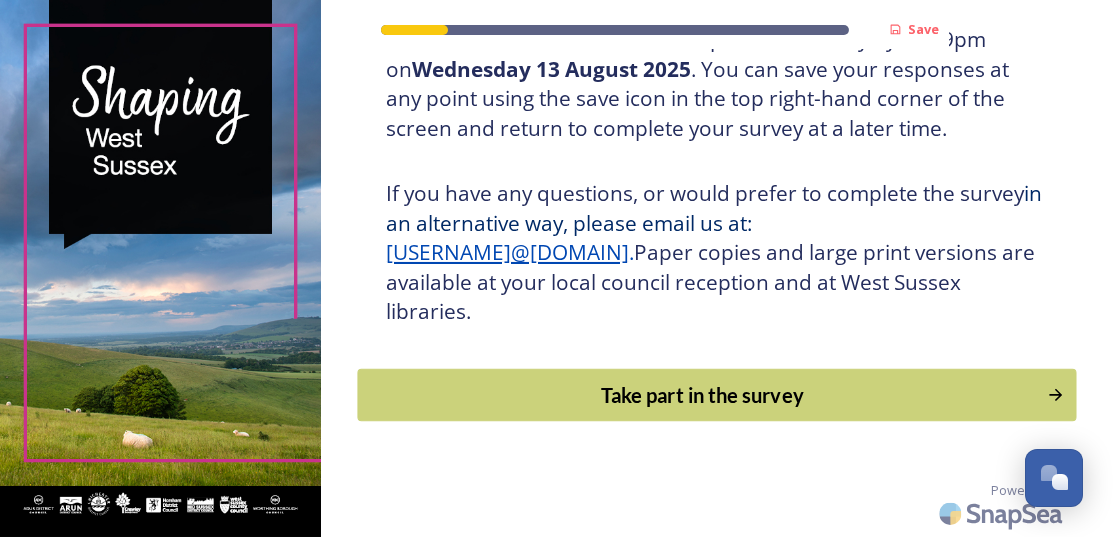 click on "Take part in the survey" at bounding box center [702, 395] 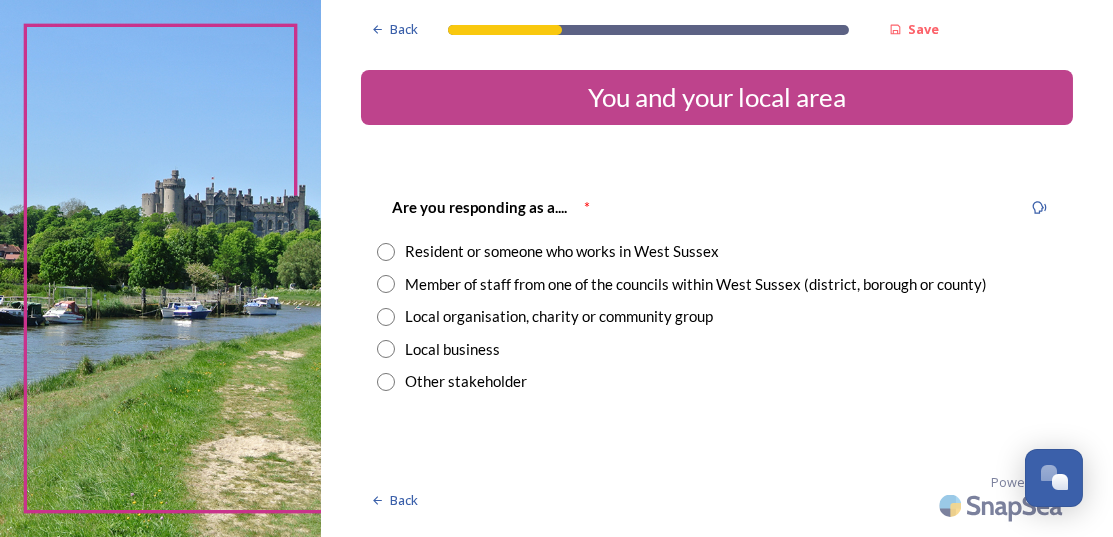 scroll, scrollTop: 0, scrollLeft: 0, axis: both 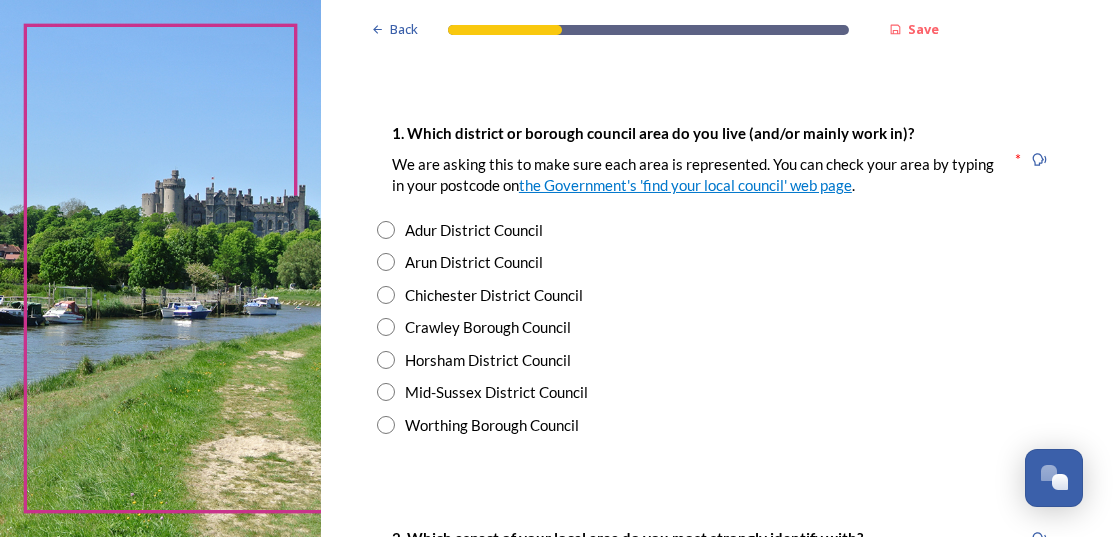 click at bounding box center [386, 360] 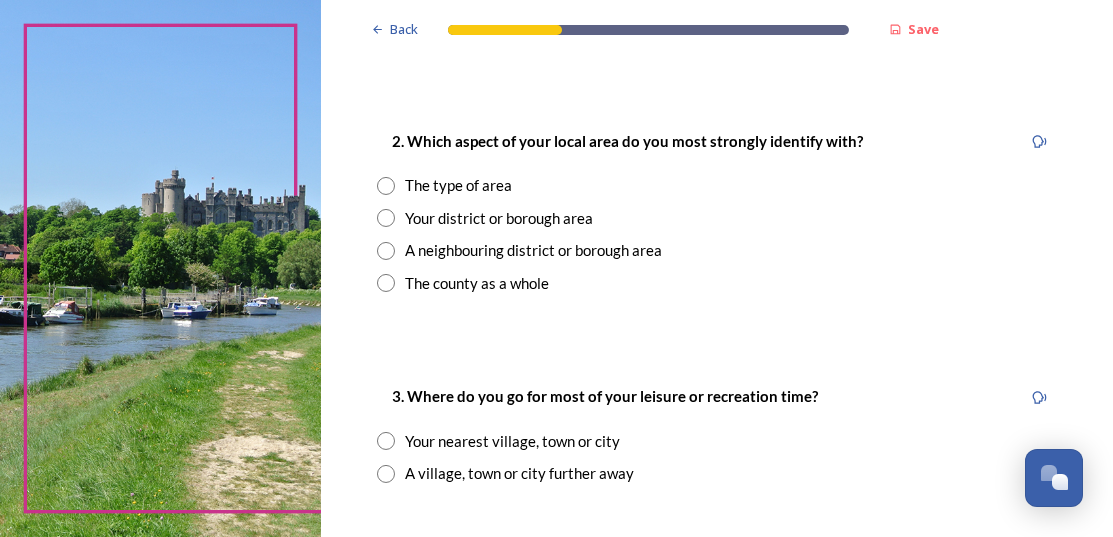 scroll, scrollTop: 766, scrollLeft: 0, axis: vertical 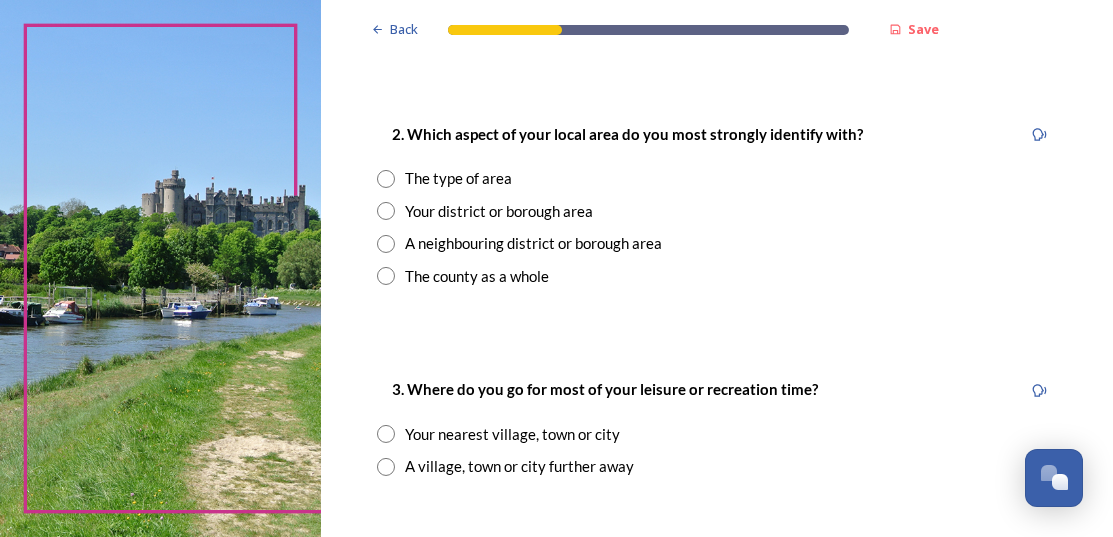 click at bounding box center (386, 211) 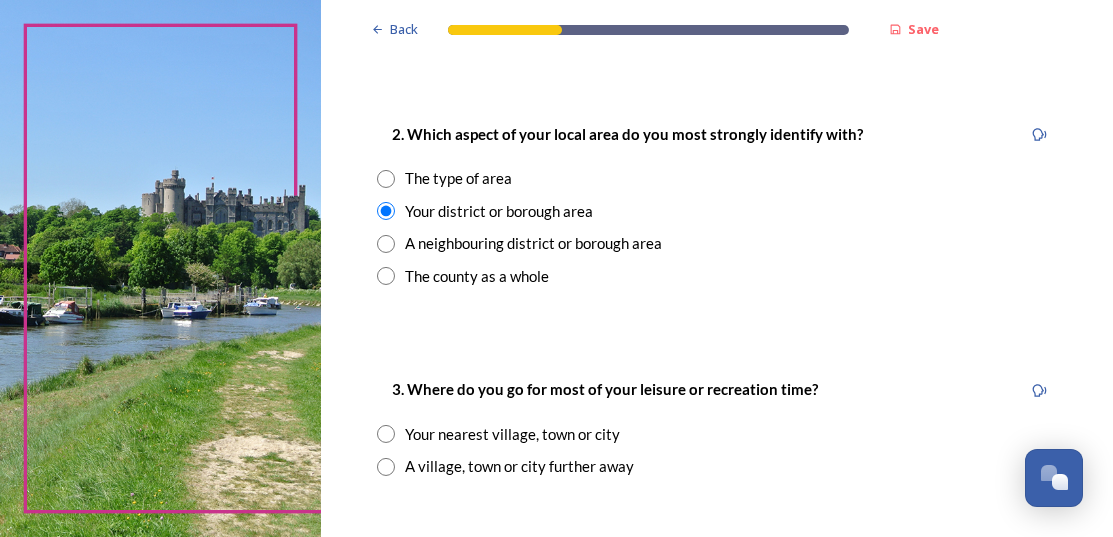 scroll, scrollTop: 0, scrollLeft: 0, axis: both 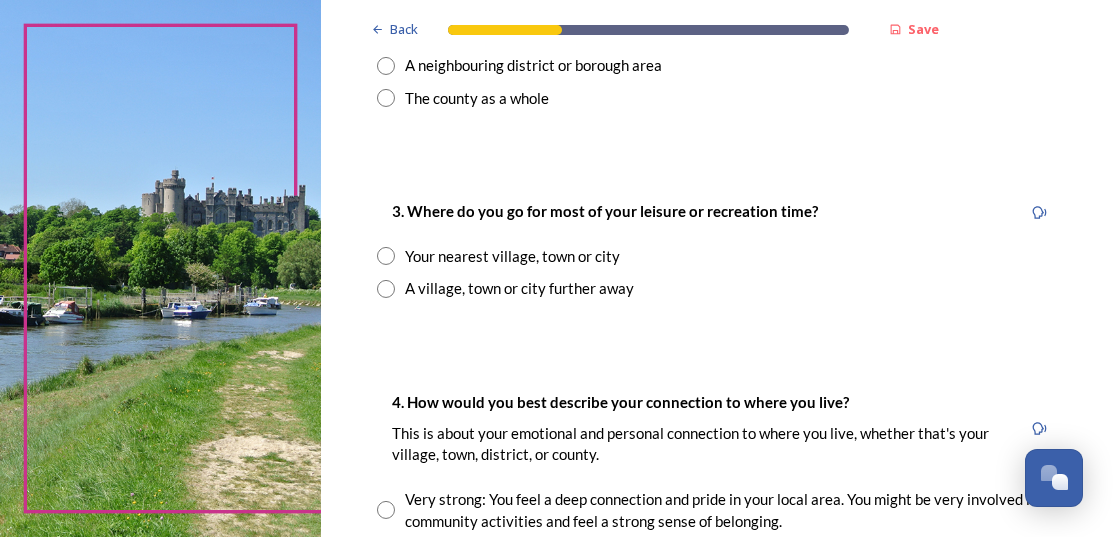 click at bounding box center (386, 256) 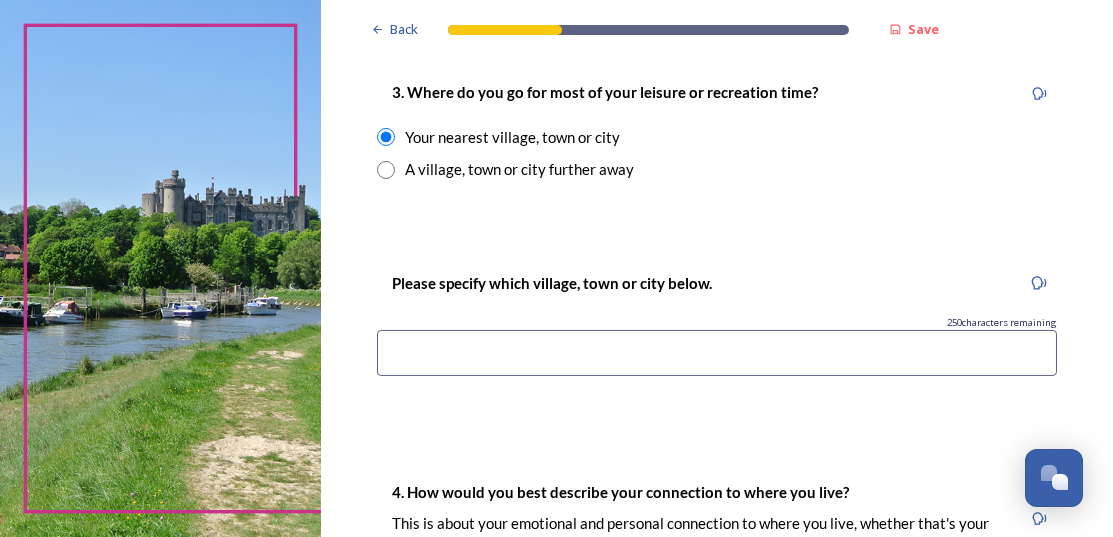 scroll, scrollTop: 1066, scrollLeft: 0, axis: vertical 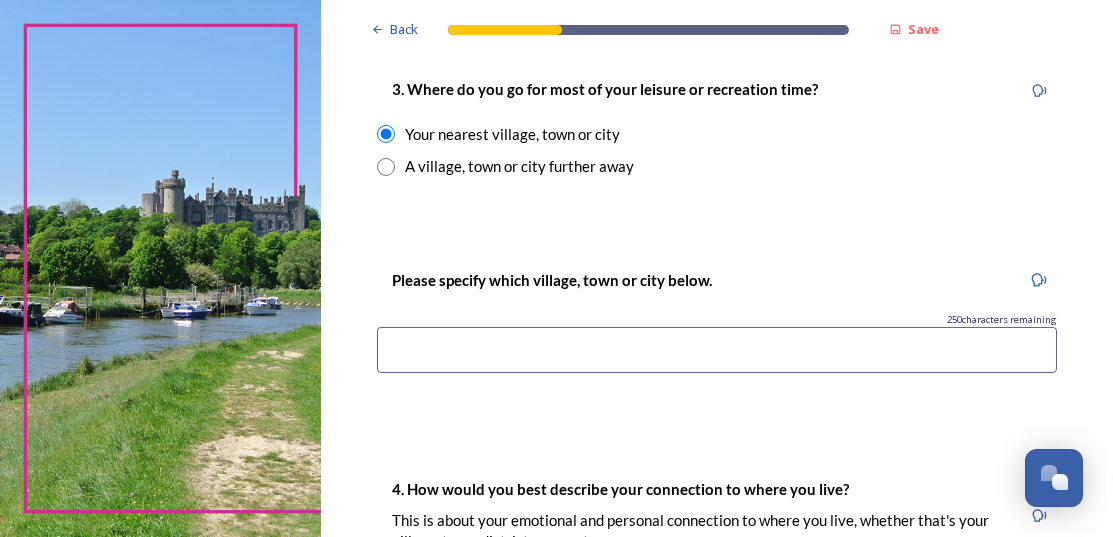 click at bounding box center [717, 350] 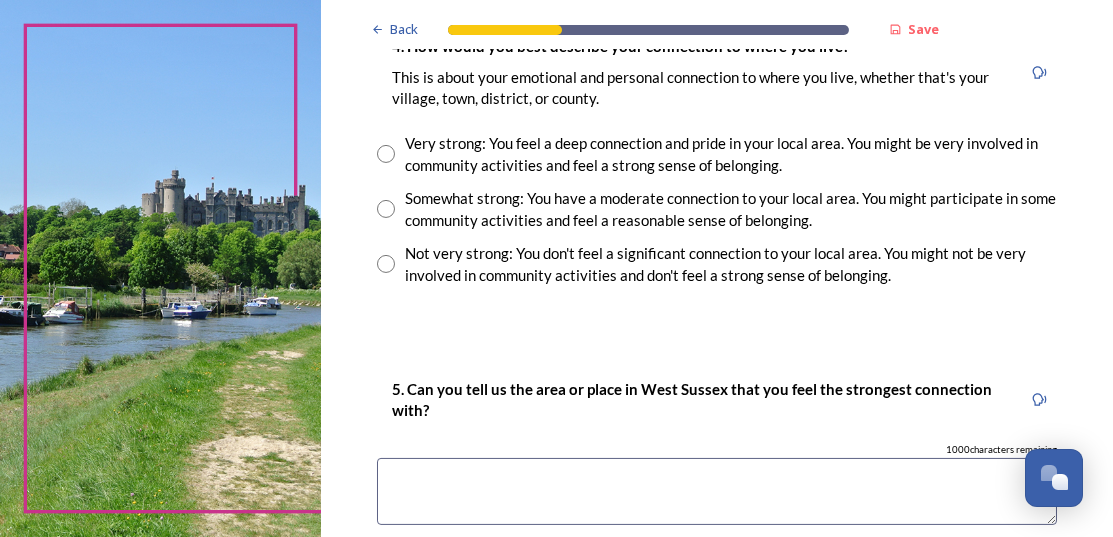 scroll, scrollTop: 1521, scrollLeft: 0, axis: vertical 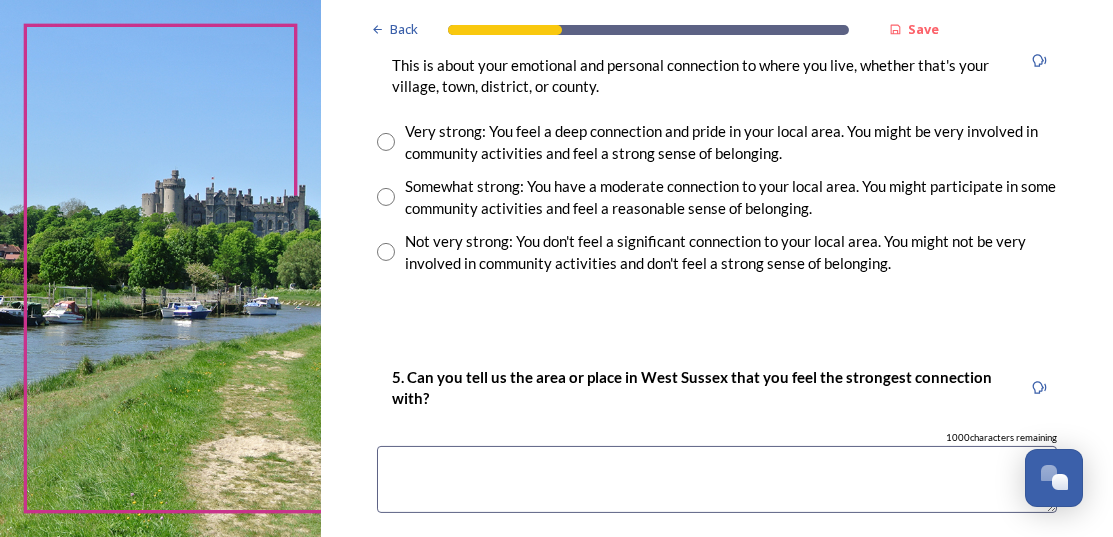 type on "Horsham" 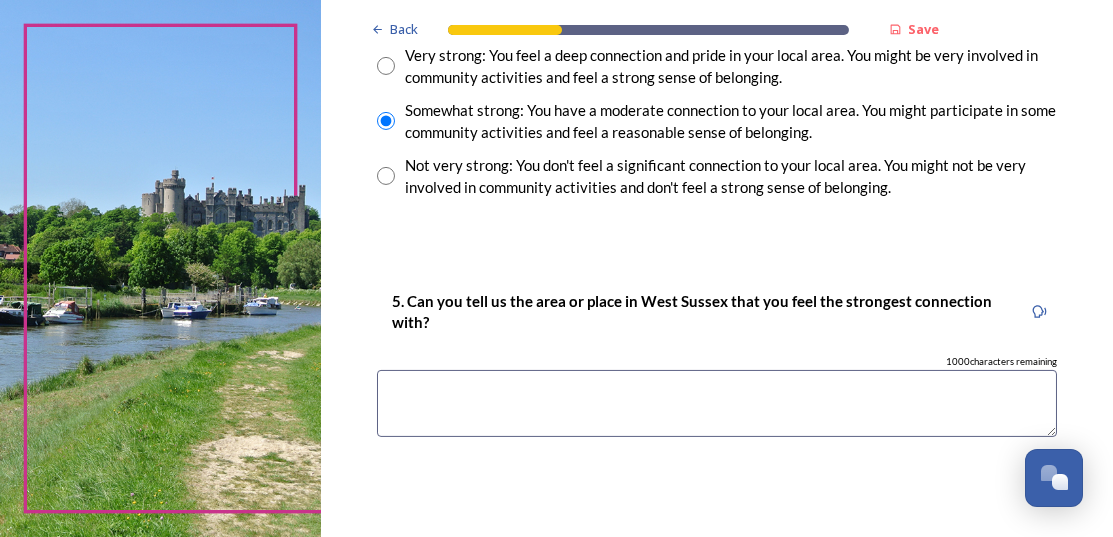 scroll, scrollTop: 1600, scrollLeft: 0, axis: vertical 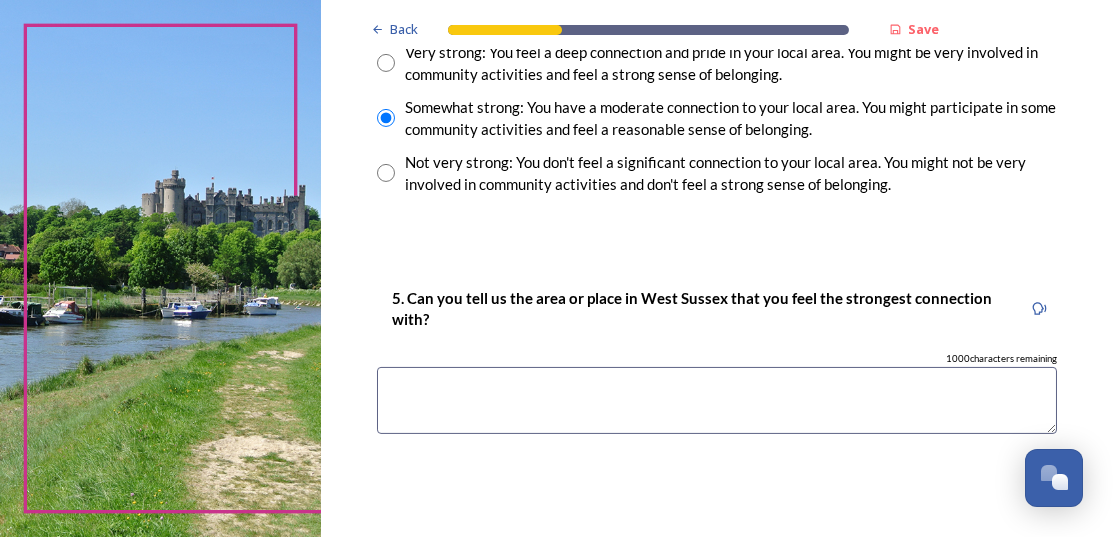 click at bounding box center [717, 400] 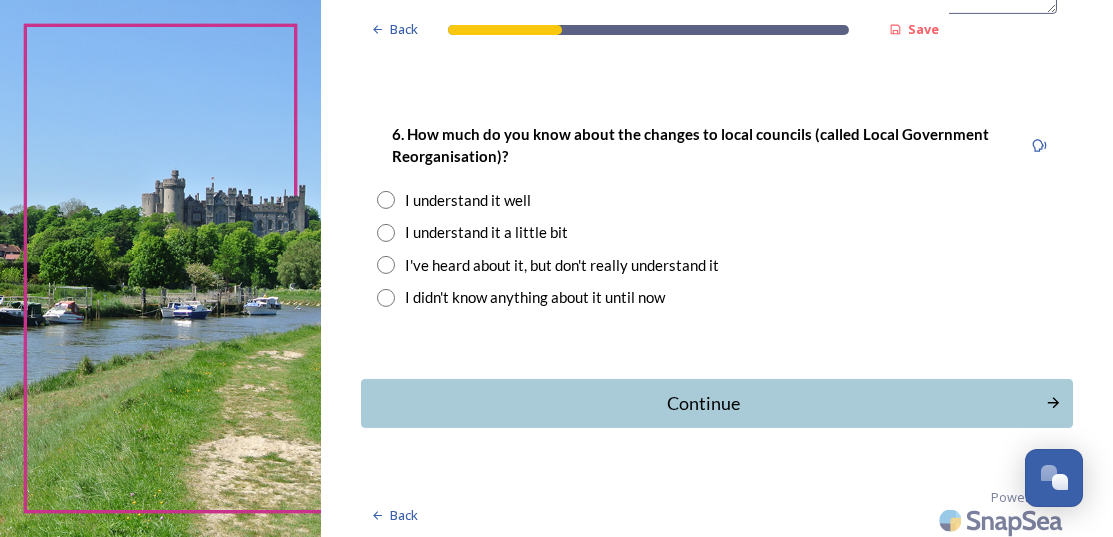 scroll, scrollTop: 2026, scrollLeft: 0, axis: vertical 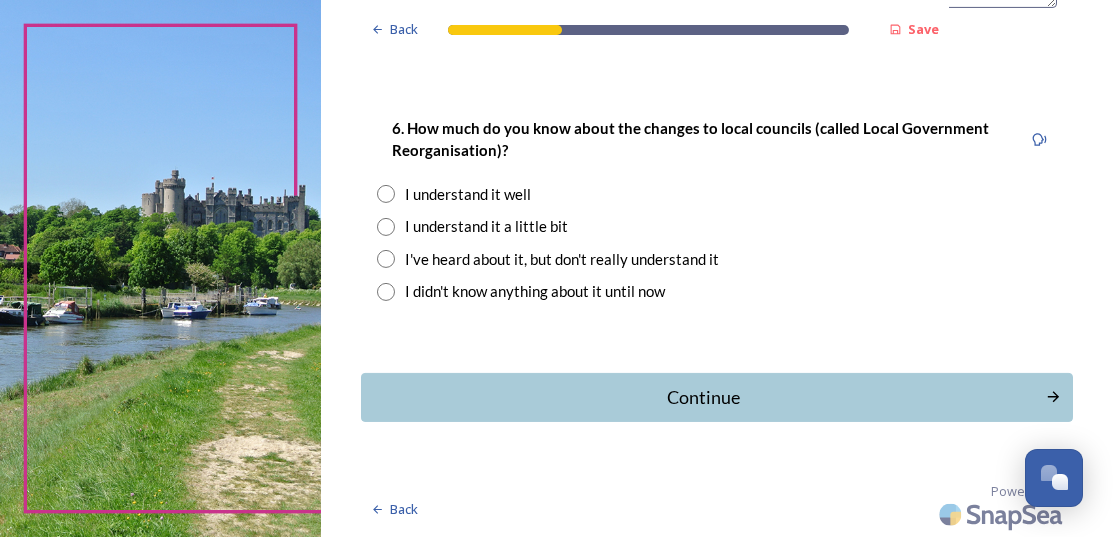 type on "Horsham" 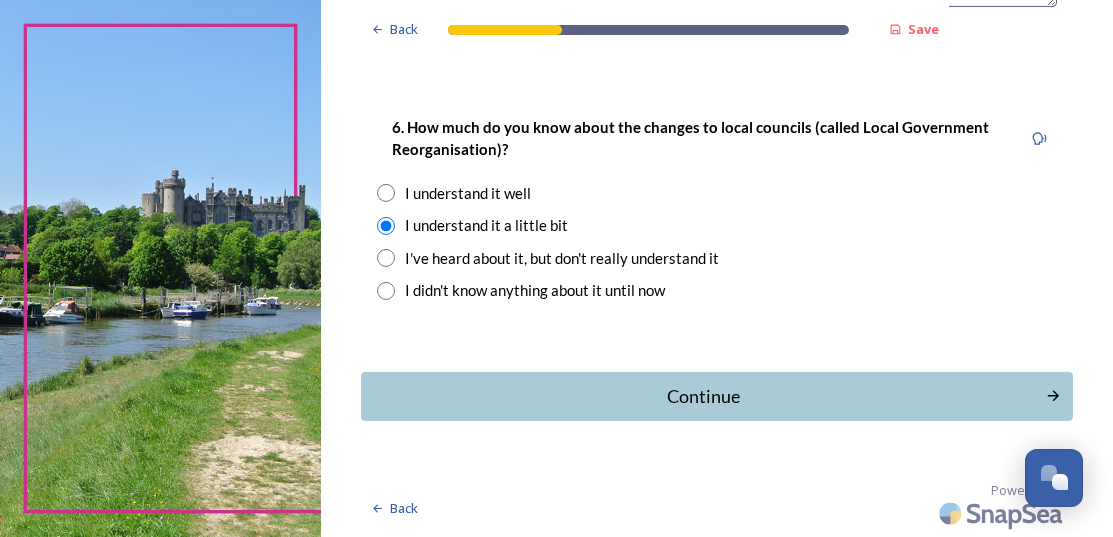 scroll, scrollTop: 2100, scrollLeft: 0, axis: vertical 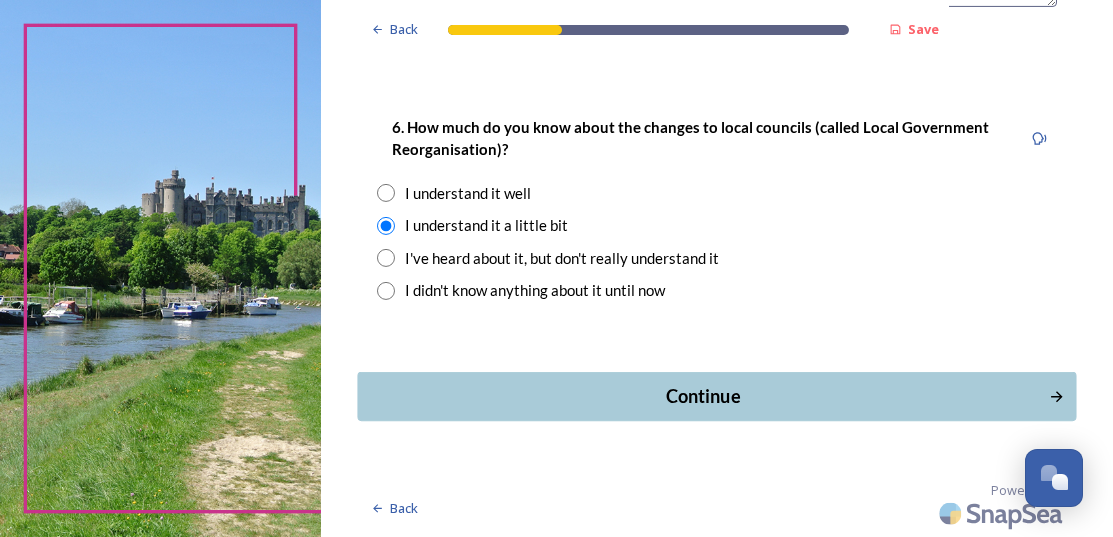 click on "Continue" at bounding box center [702, 396] 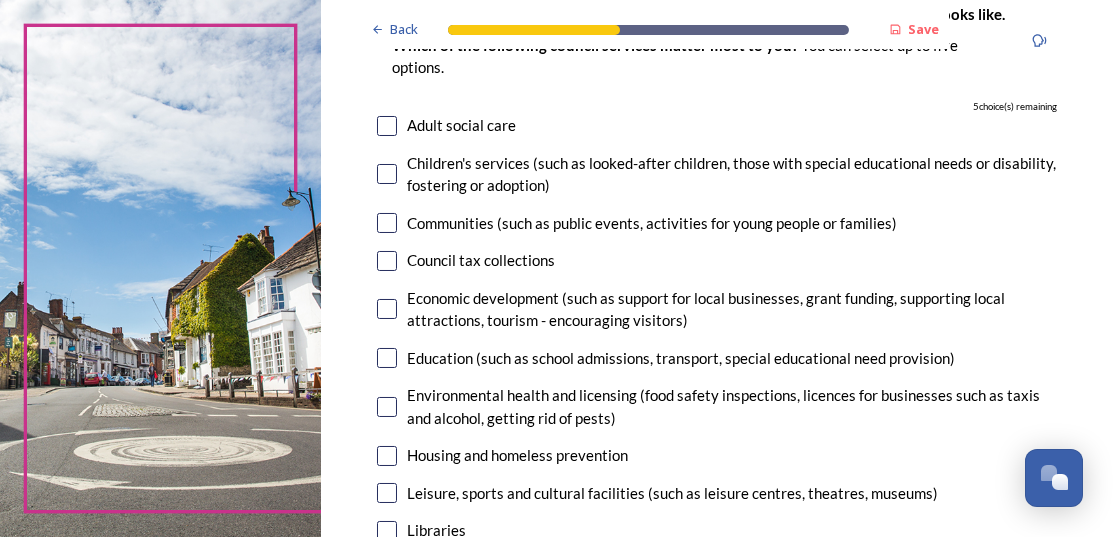scroll, scrollTop: 190, scrollLeft: 0, axis: vertical 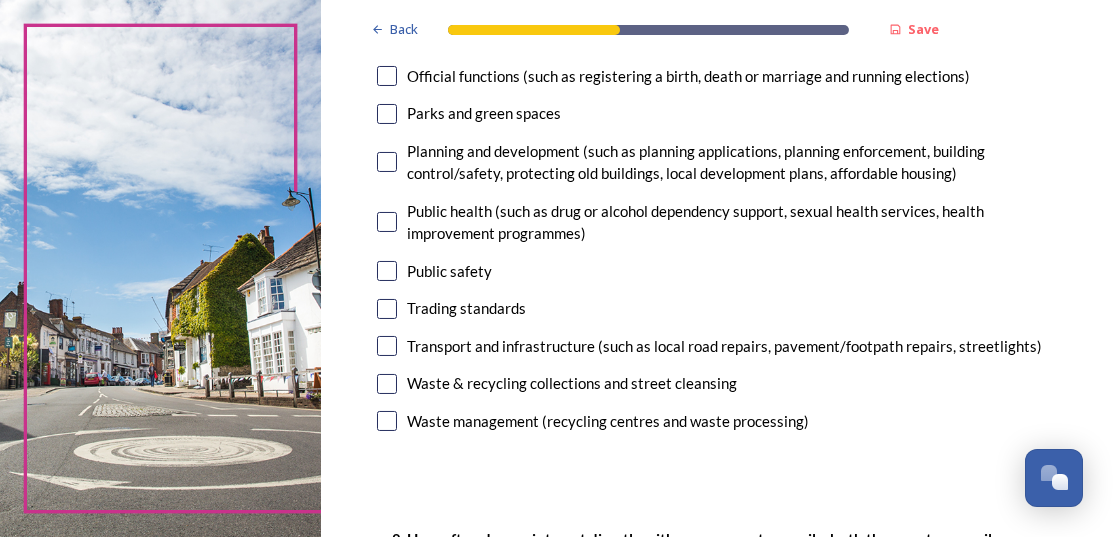 click at bounding box center (387, 384) 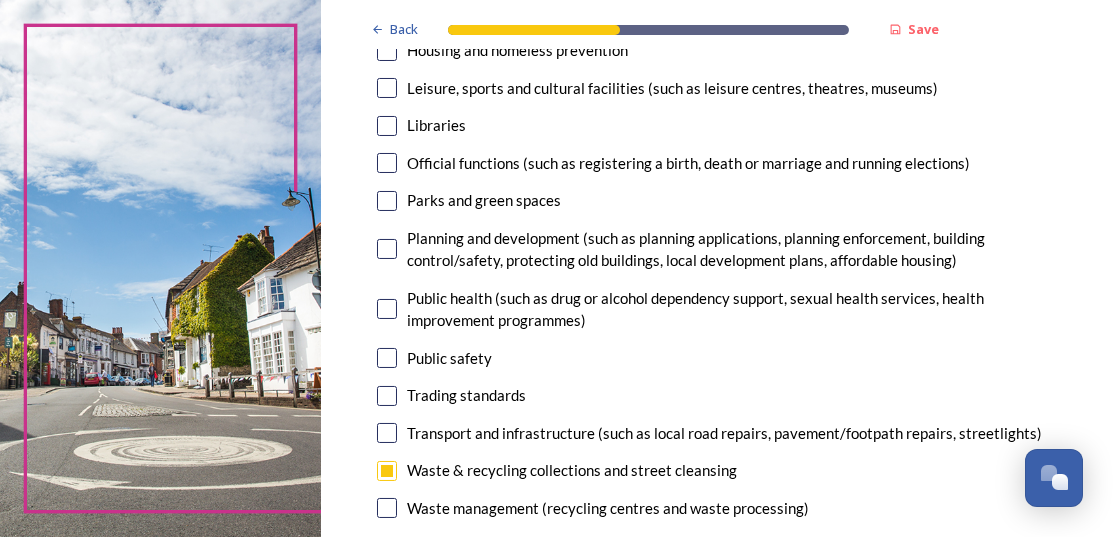 scroll, scrollTop: 594, scrollLeft: 0, axis: vertical 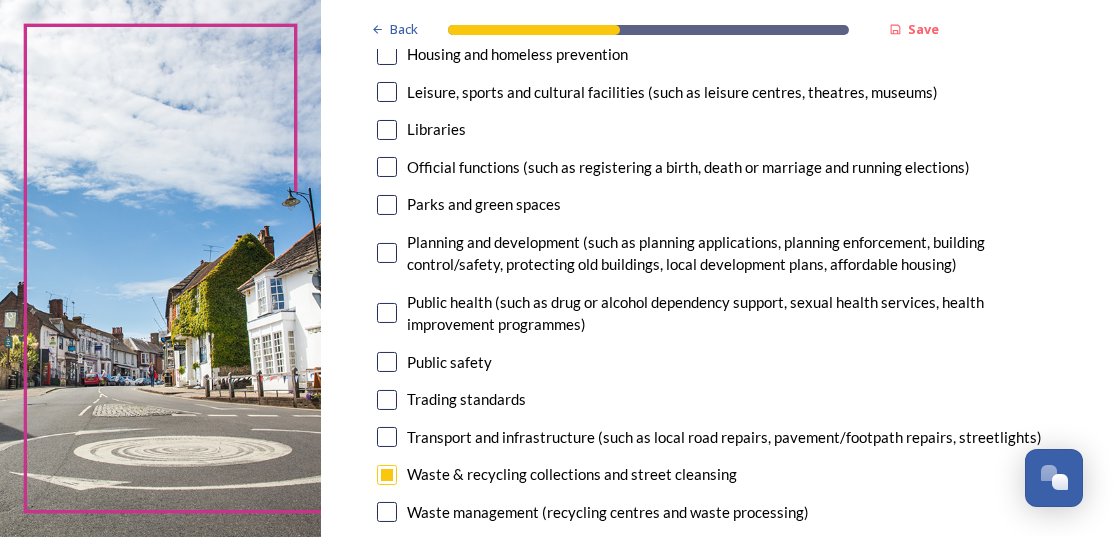 click at bounding box center [387, 253] 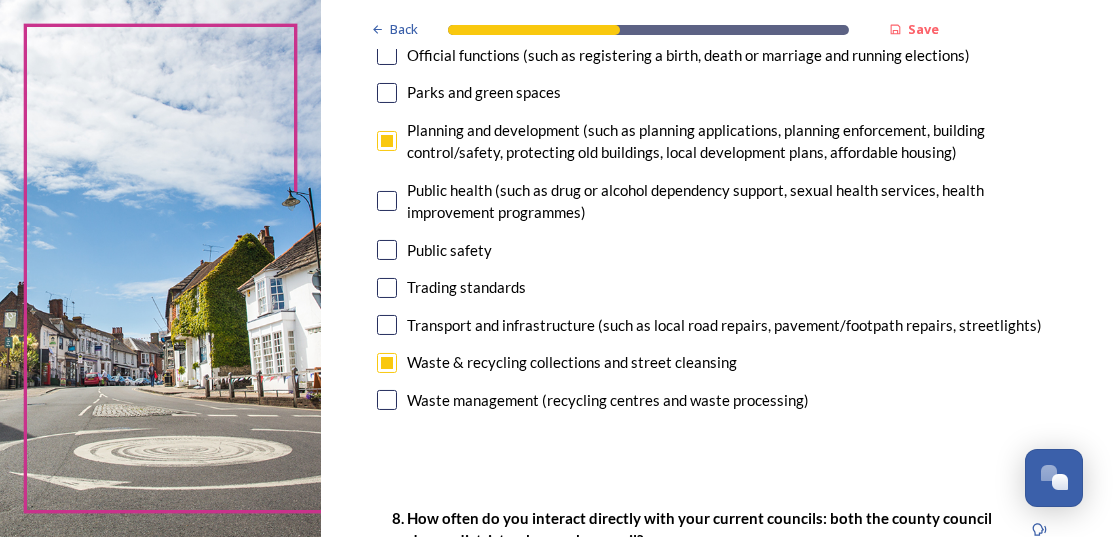 scroll, scrollTop: 702, scrollLeft: 0, axis: vertical 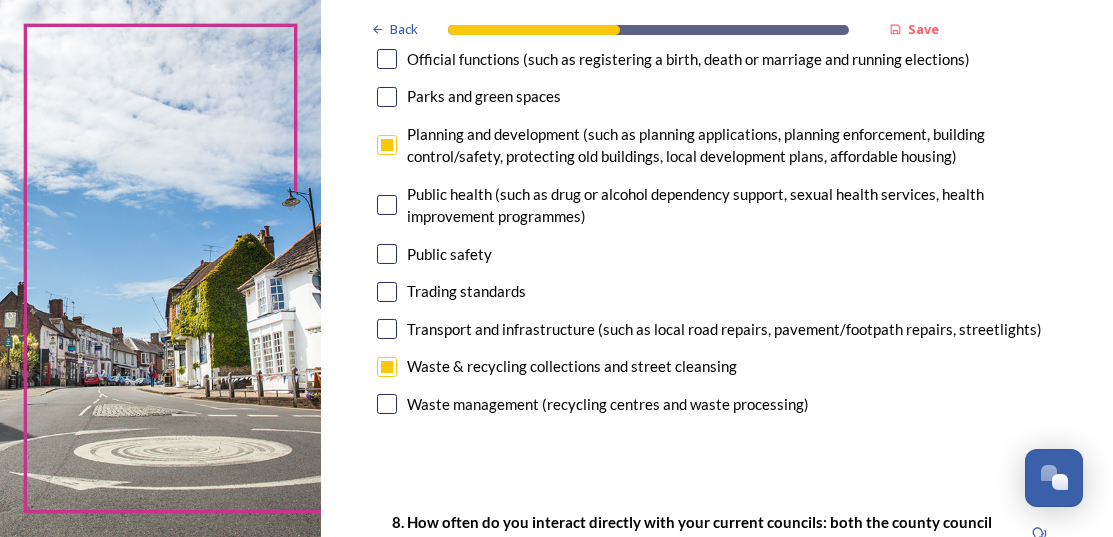 click at bounding box center (387, 329) 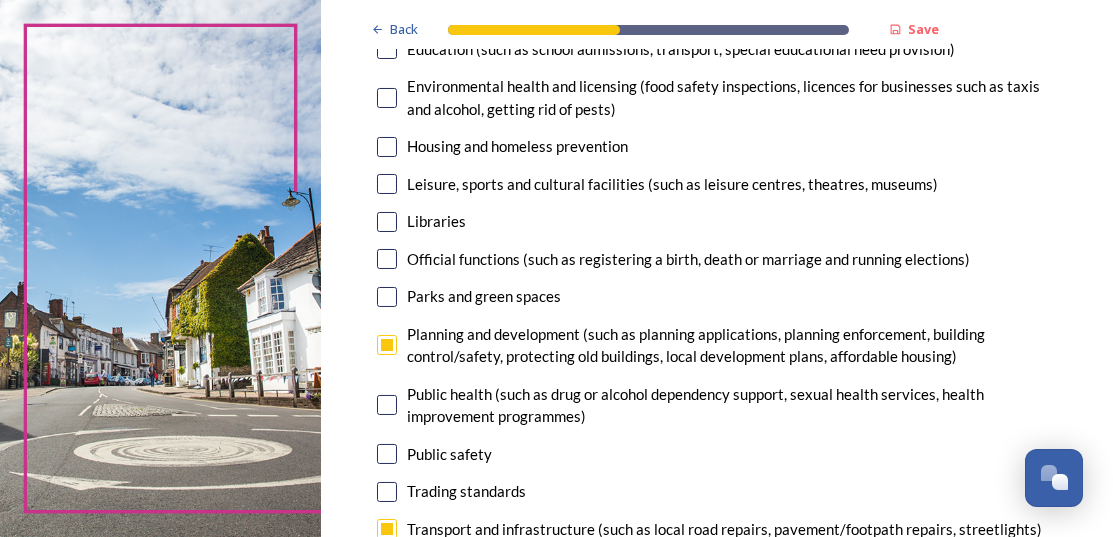 scroll, scrollTop: 496, scrollLeft: 0, axis: vertical 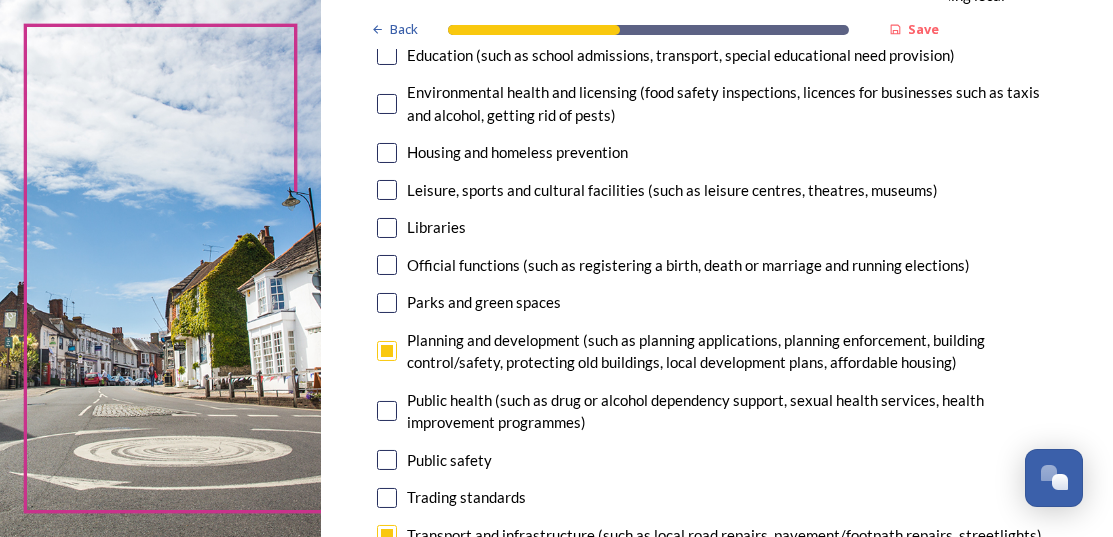 click at bounding box center [387, 228] 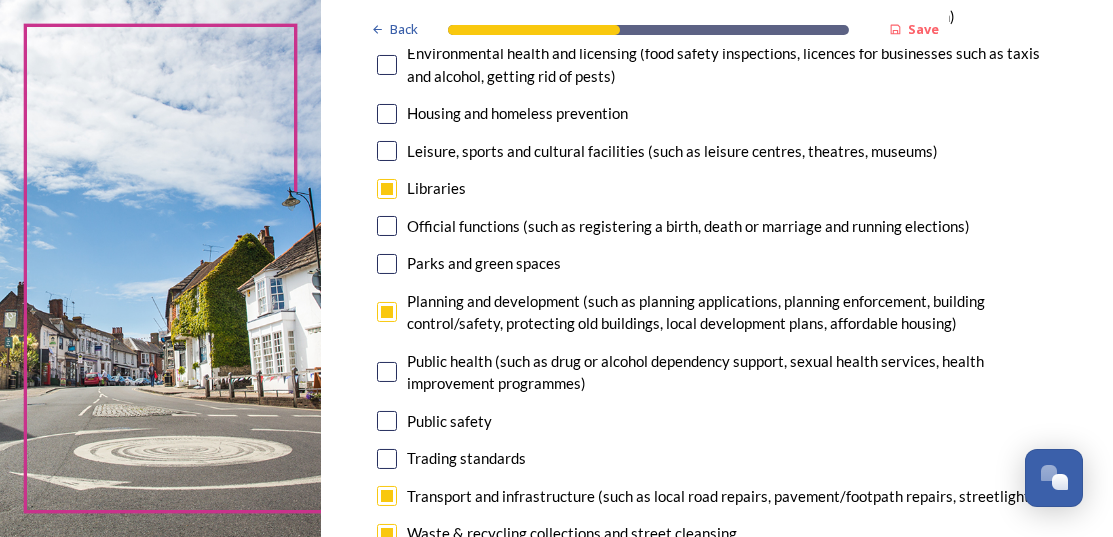 scroll, scrollTop: 530, scrollLeft: 0, axis: vertical 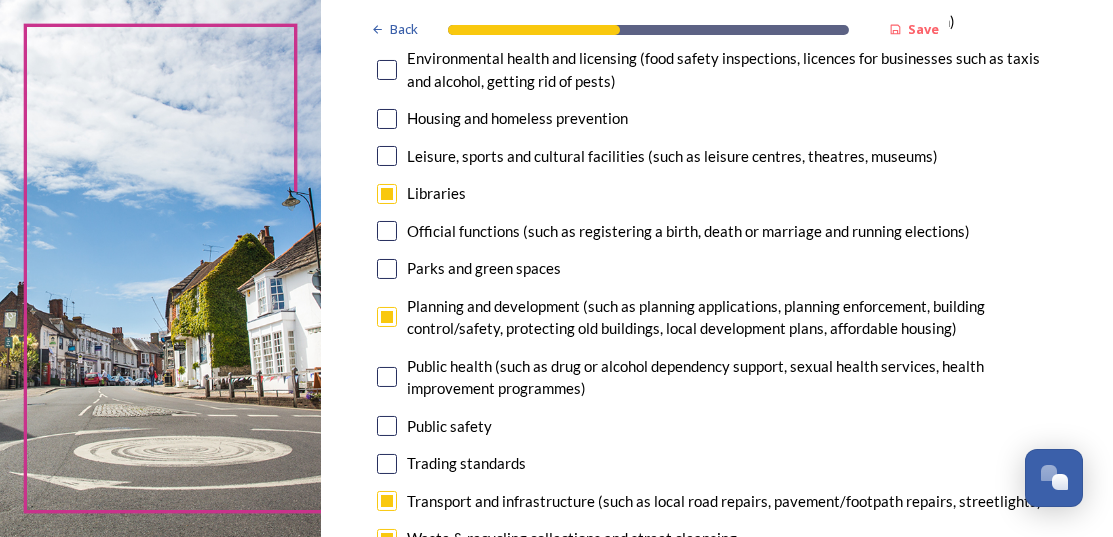 click at bounding box center (387, 269) 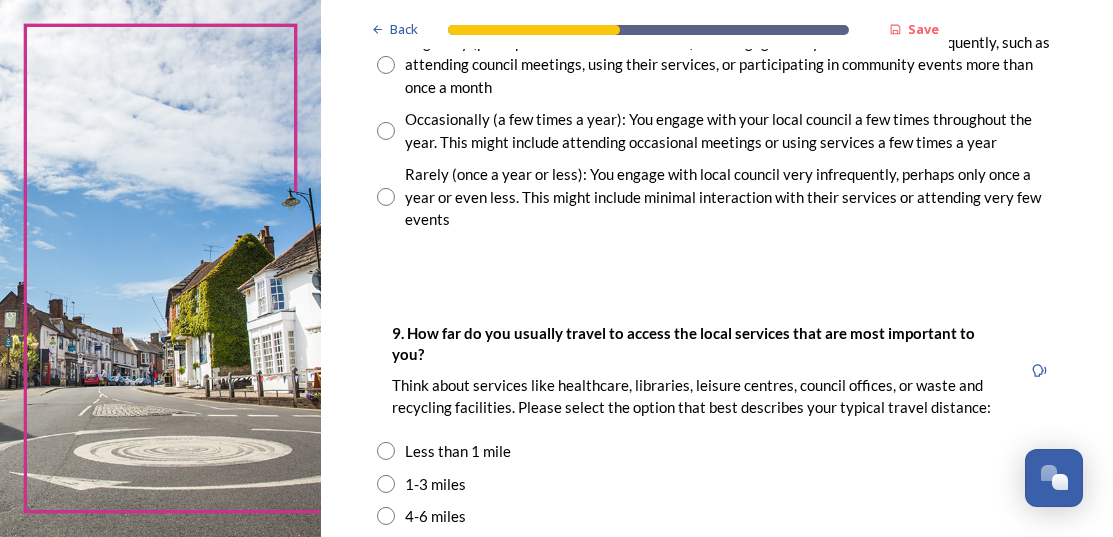 scroll, scrollTop: 1257, scrollLeft: 0, axis: vertical 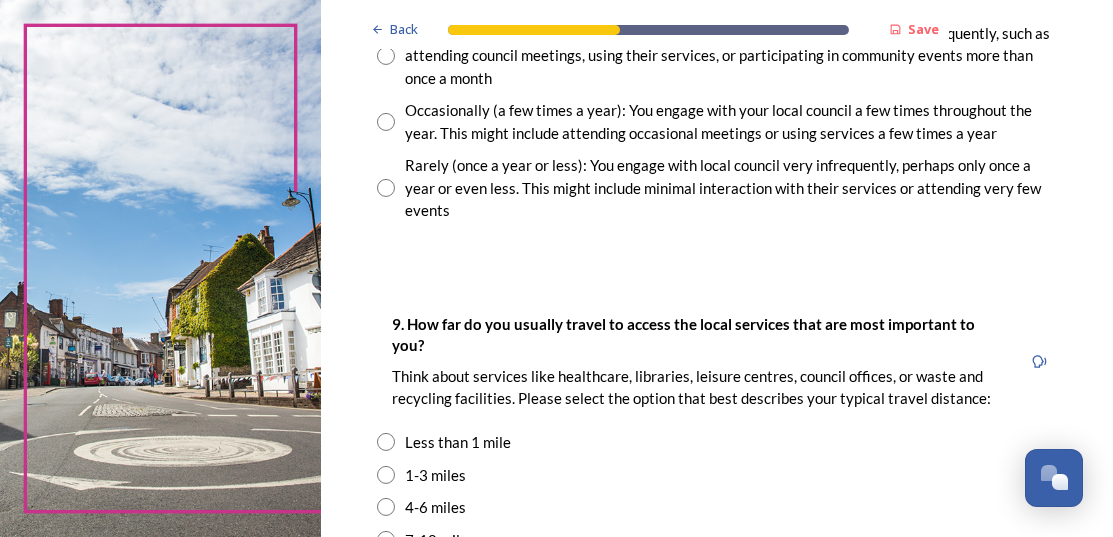 click at bounding box center (386, 122) 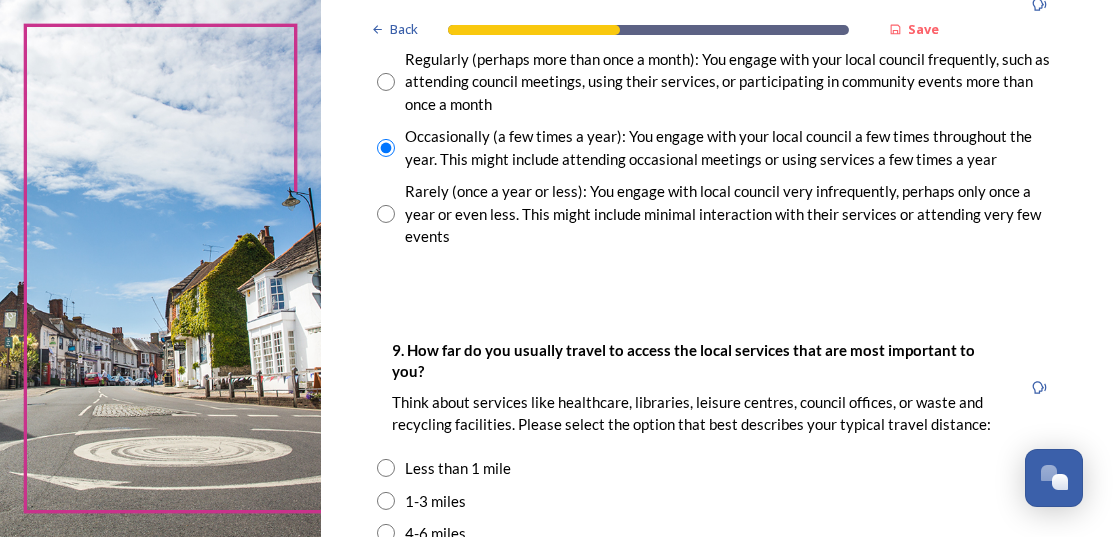 scroll, scrollTop: 1243, scrollLeft: 0, axis: vertical 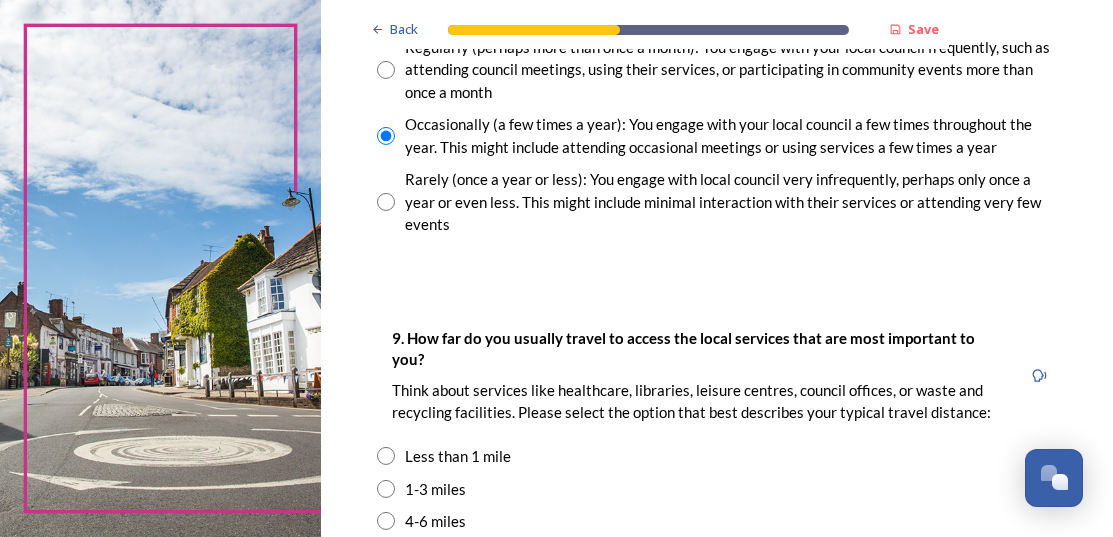click at bounding box center (386, 70) 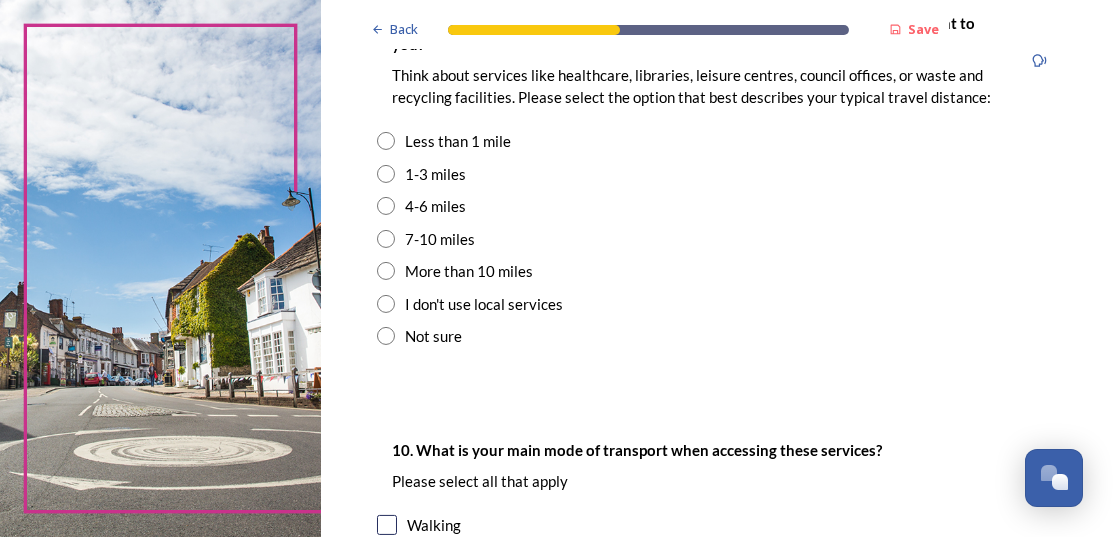 scroll, scrollTop: 1563, scrollLeft: 0, axis: vertical 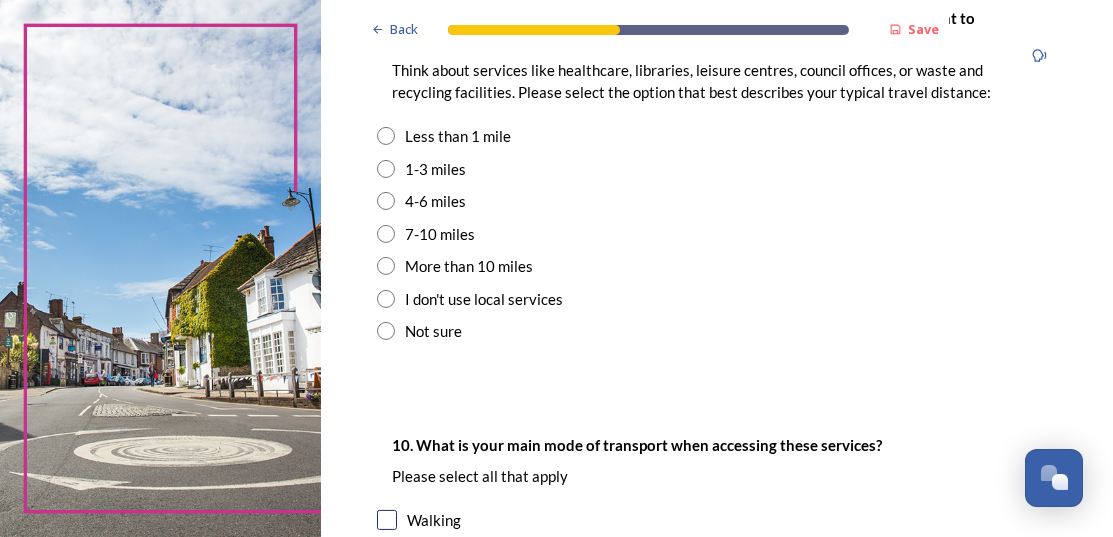 click at bounding box center (386, 169) 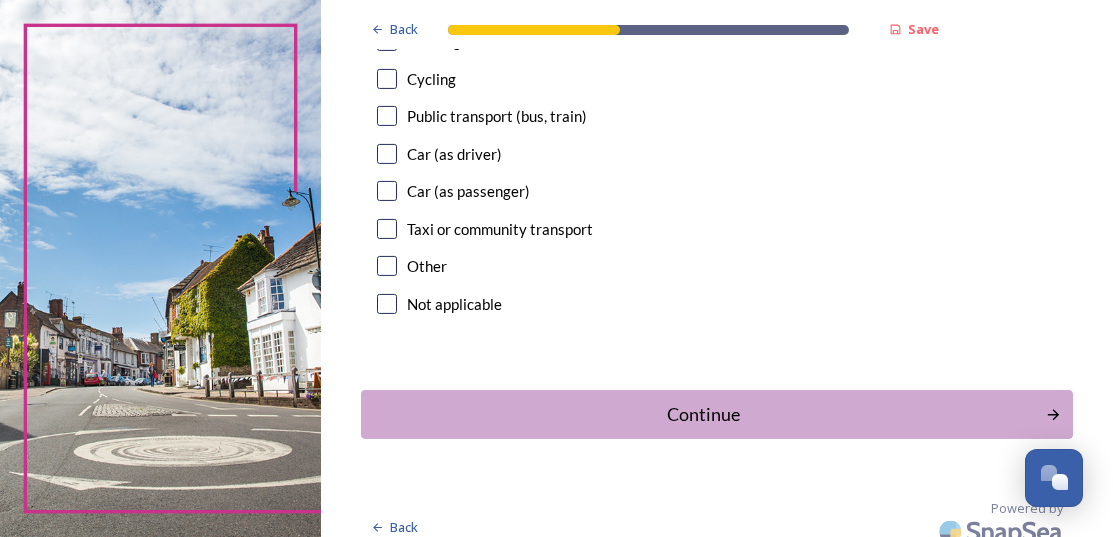 scroll, scrollTop: 2045, scrollLeft: 0, axis: vertical 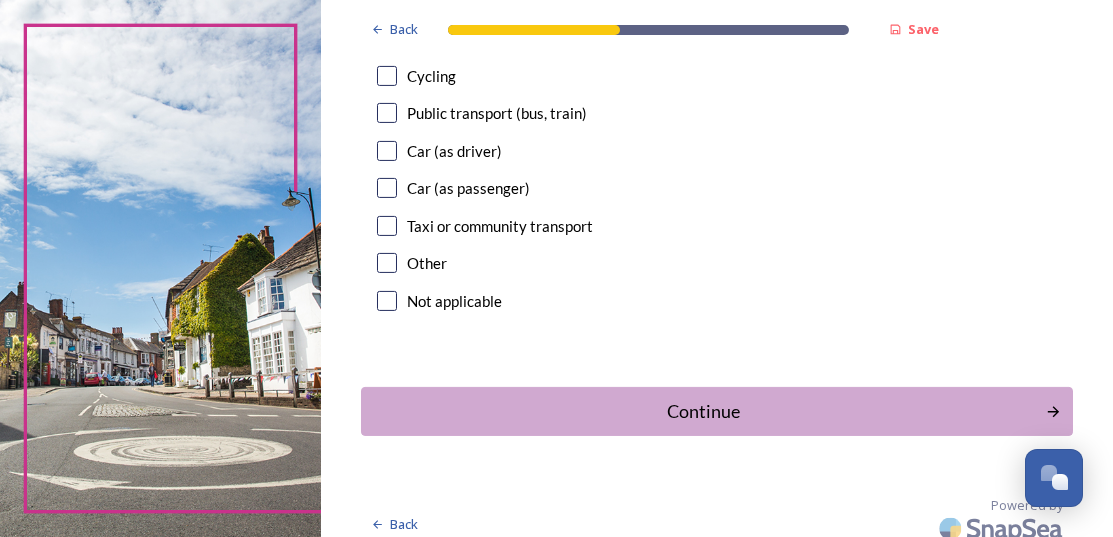 click at bounding box center [387, 151] 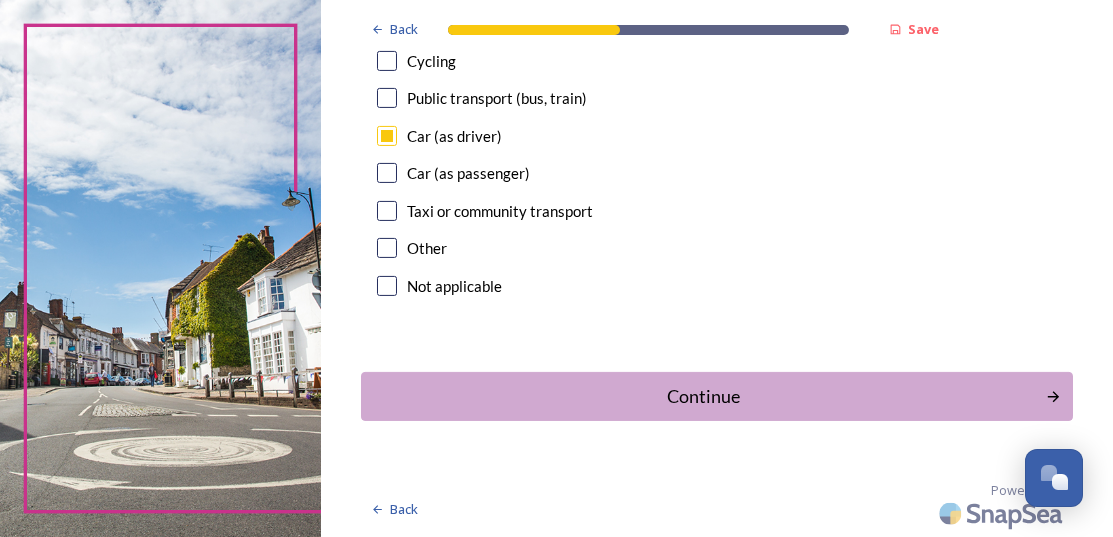 scroll, scrollTop: 2168, scrollLeft: 0, axis: vertical 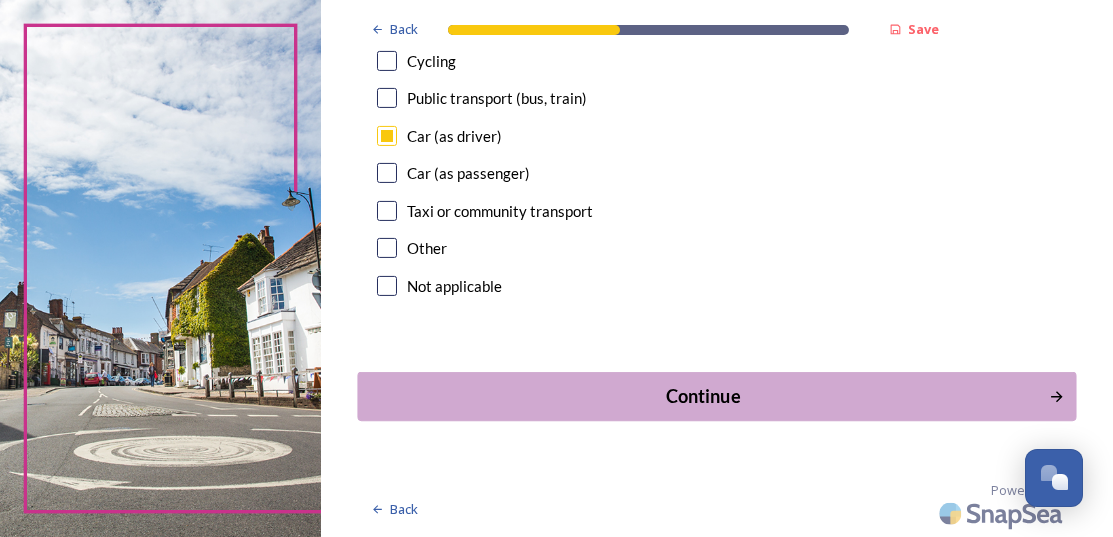 click on "Continue" at bounding box center (702, 396) 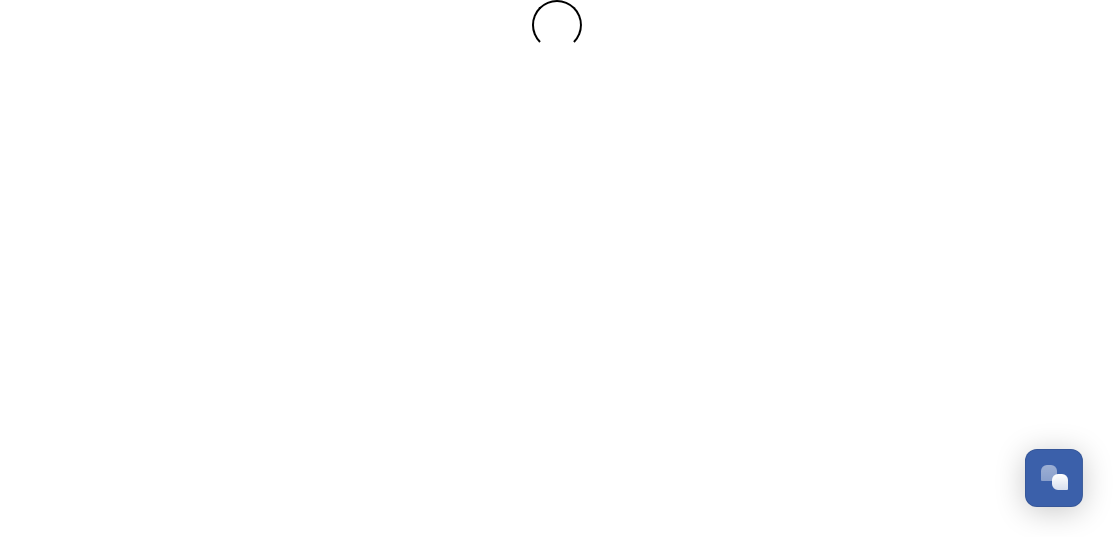 scroll, scrollTop: 0, scrollLeft: 0, axis: both 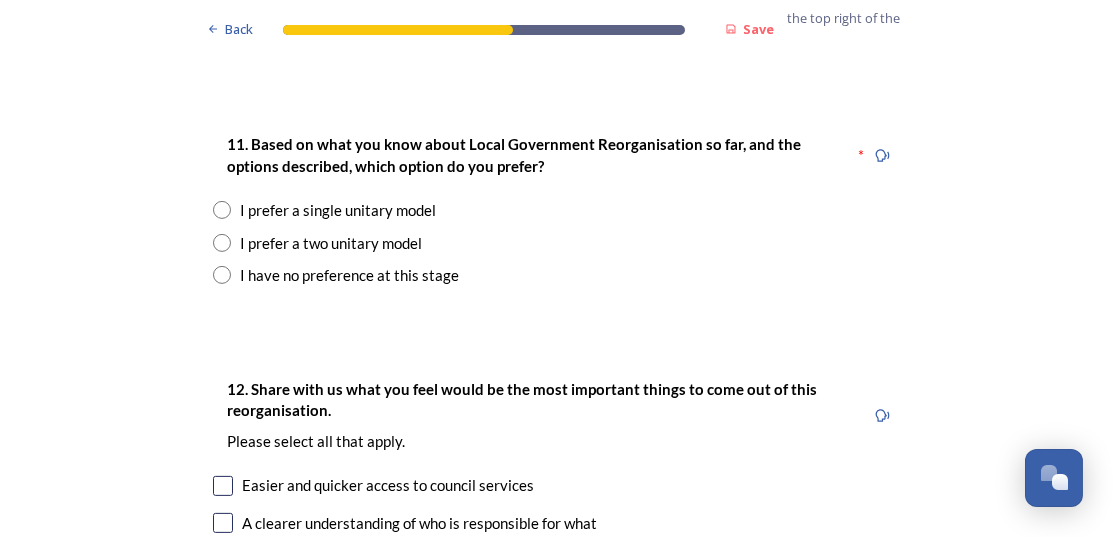 click on "Back Save Prioritising future services As explained on our  Shaping West Sussex hub , Local Government Reorganisation for West Sussex means that the county, district and borough councils will be replaced with one, or more than one, single-tier council (referred to as a unitary council) to deliver all your services.  Options currently being explored within West Sussex are detailed on our  hub , but map visuals can be found below. A single county unitary , bringing the County Council and all seven District and Borough Councils services together to form a new unitary council for West Sussex. Single unitary model (You can enlarge this map by clicking on the square expand icon in the top right of the image) Two unitary option, variation 1  -   one unitary combining Arun, Chichester and Worthing footprints and one unitary combining Adur, Crawley, Horsham, and Mid-Sussex footprints. Two unitary model variation 1 (You can enlarge this map by clicking on the square expand icon in the top right of the image) * Other 5" at bounding box center [556, 486] 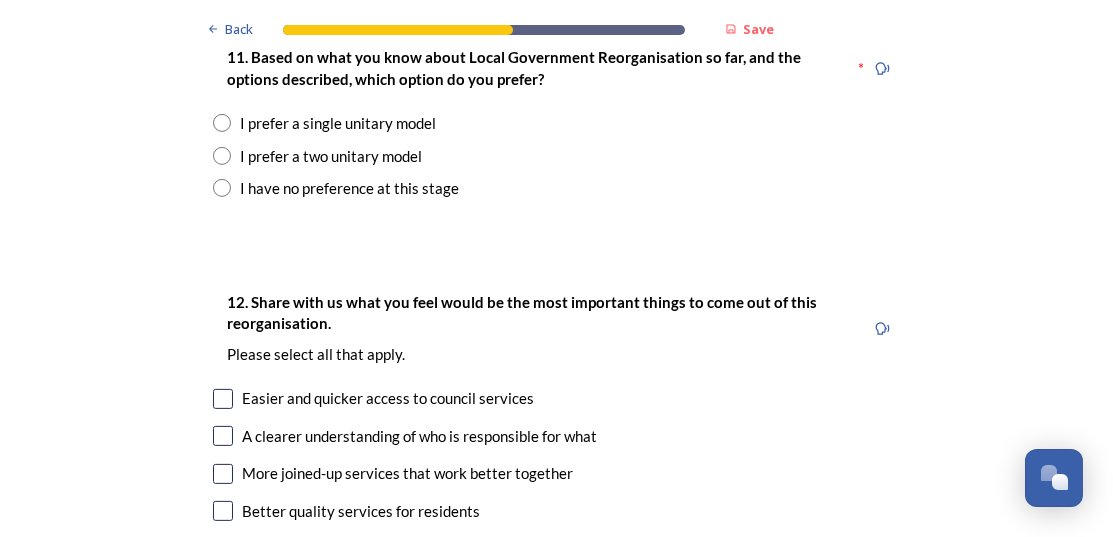 scroll, scrollTop: 2692, scrollLeft: 0, axis: vertical 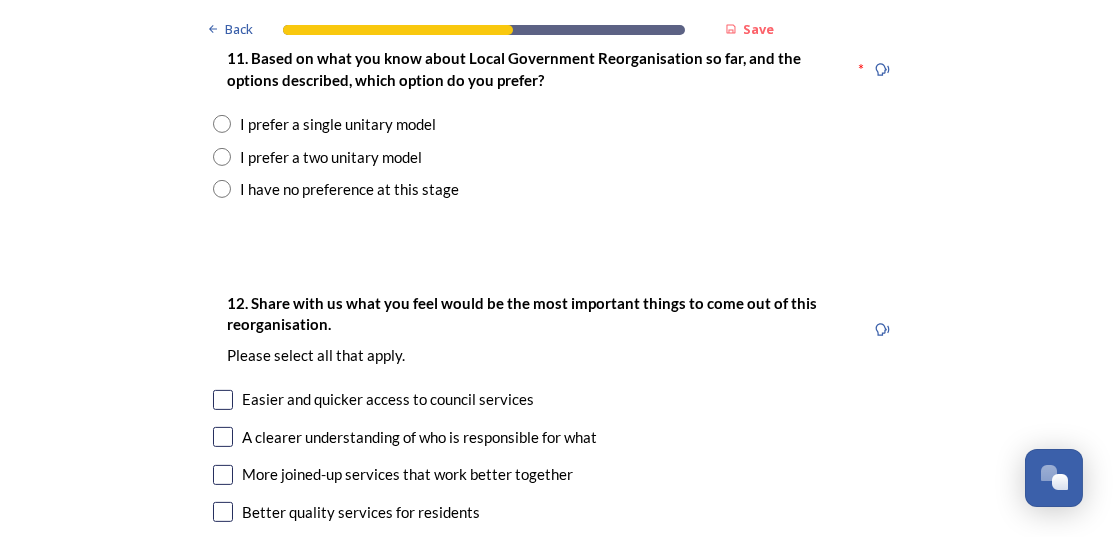 click at bounding box center [222, 124] 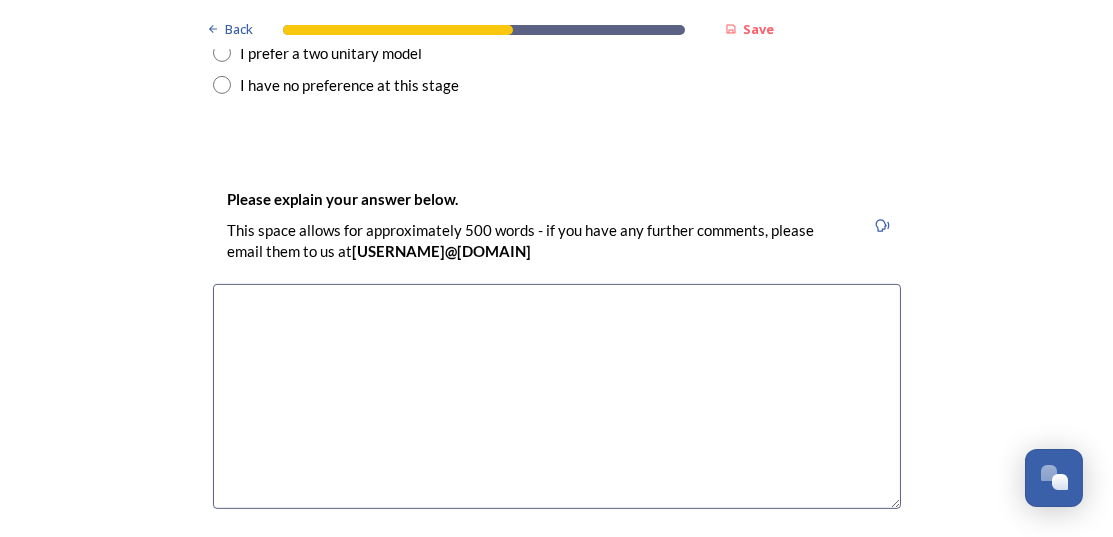 scroll, scrollTop: 2798, scrollLeft: 0, axis: vertical 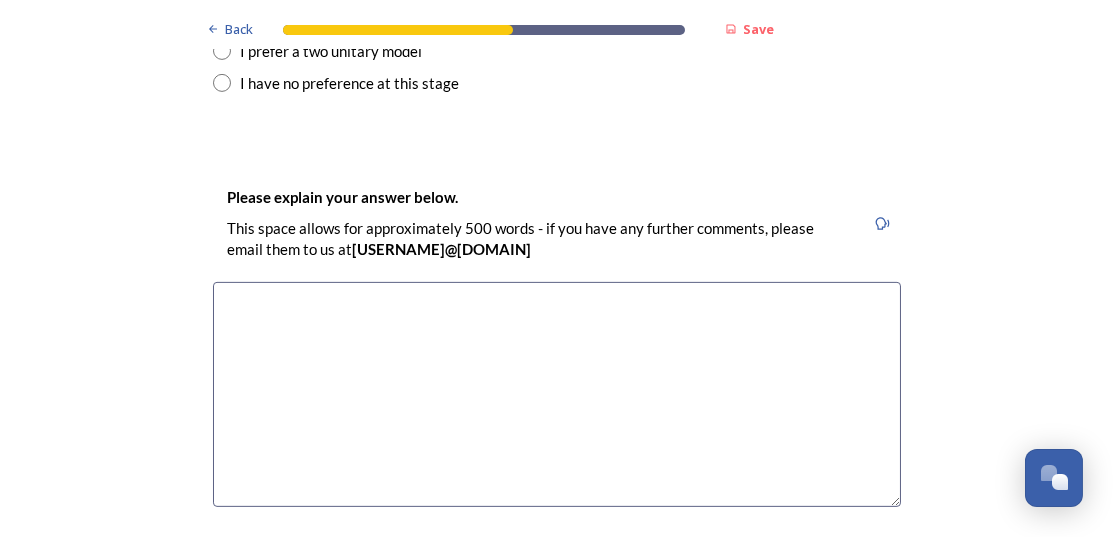 click at bounding box center [557, 394] 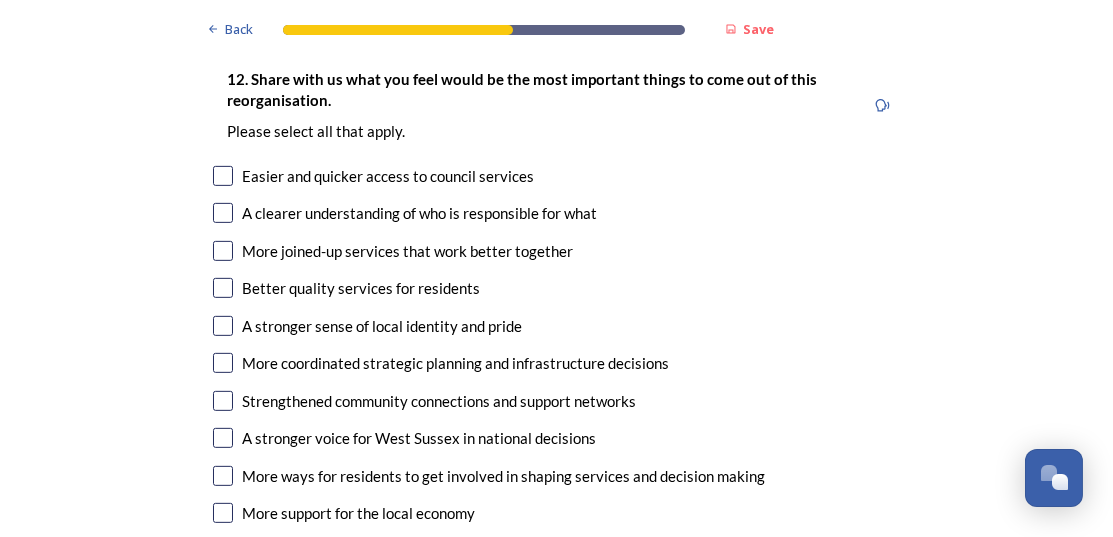 scroll, scrollTop: 3352, scrollLeft: 0, axis: vertical 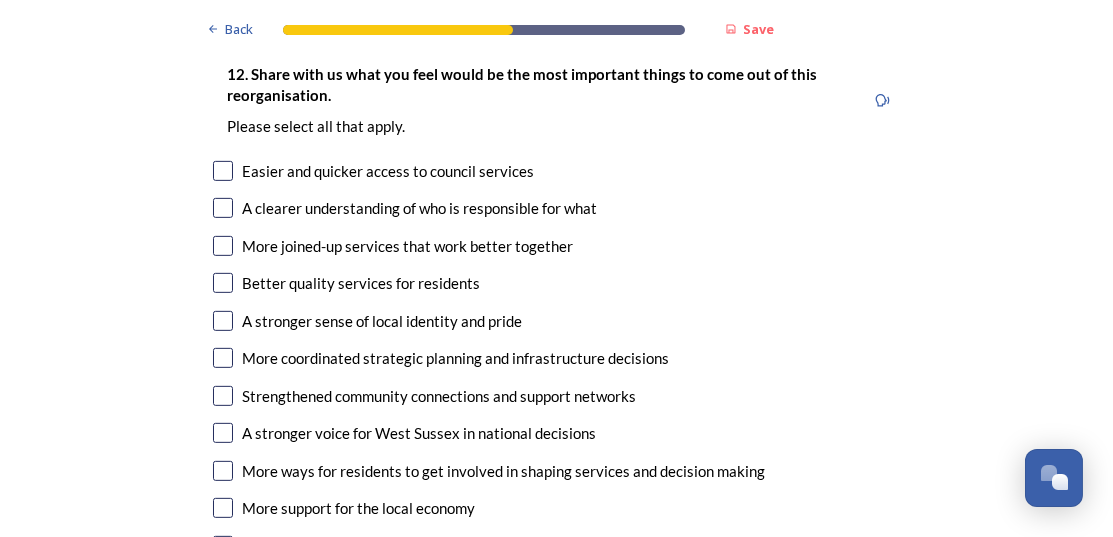 type on "The other options would require the services currently provided by WSCC to be split into two smaller areas which I think is a backward step in terms of economies of scale etc" 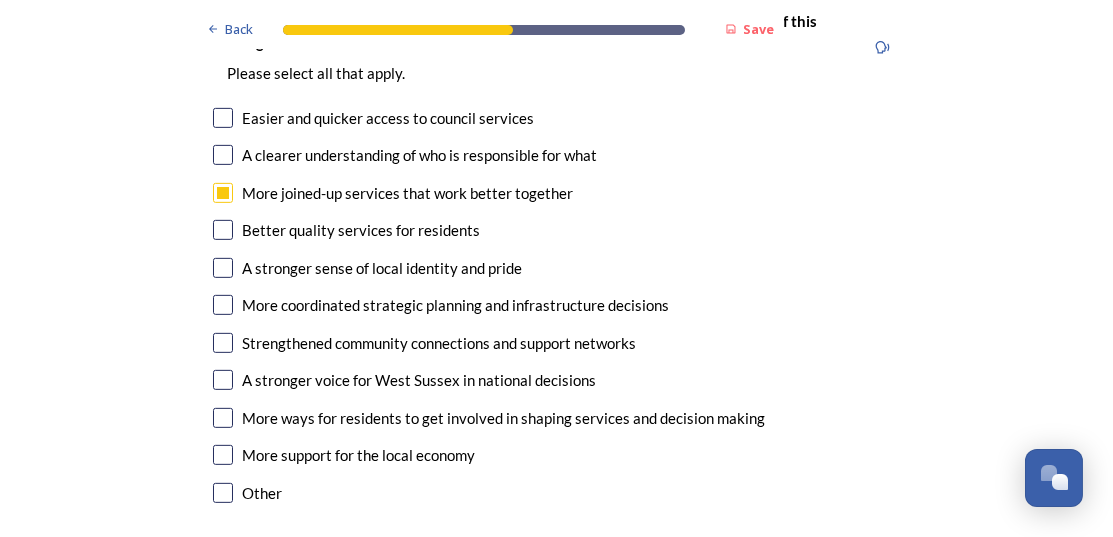 scroll, scrollTop: 3406, scrollLeft: 0, axis: vertical 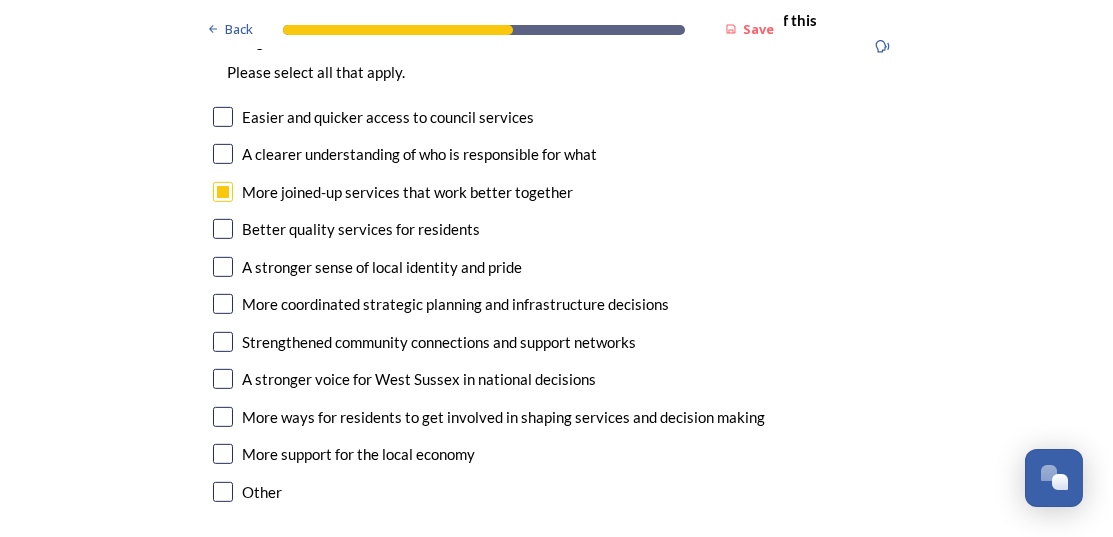 click at bounding box center [223, 304] 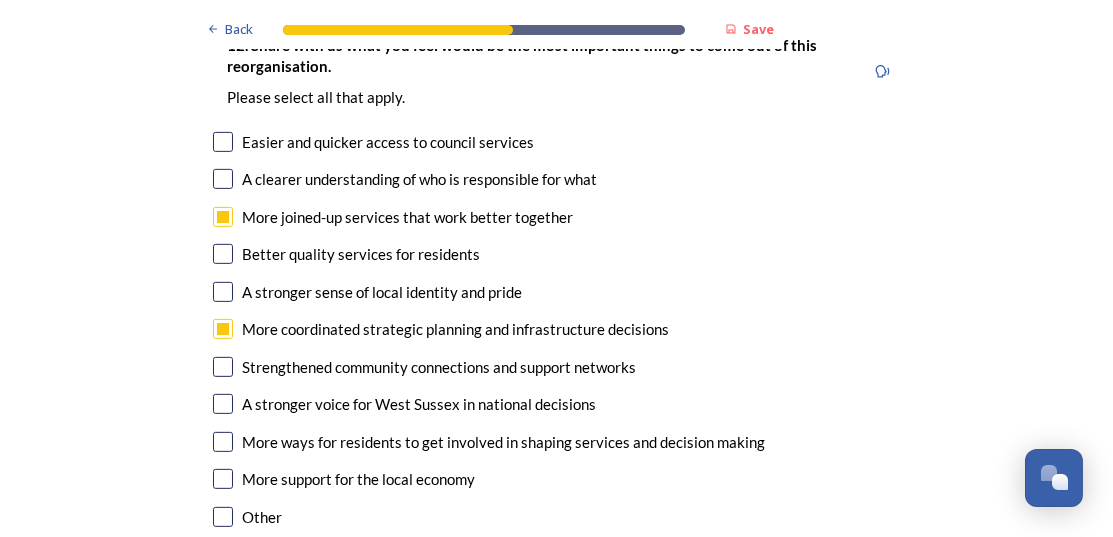 scroll, scrollTop: 3370, scrollLeft: 0, axis: vertical 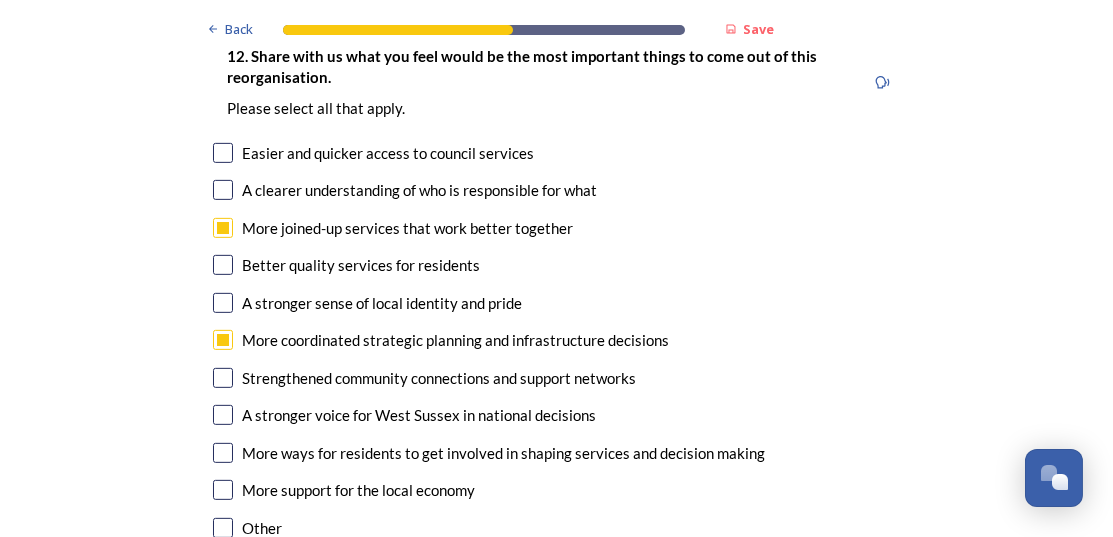 click at bounding box center [223, 190] 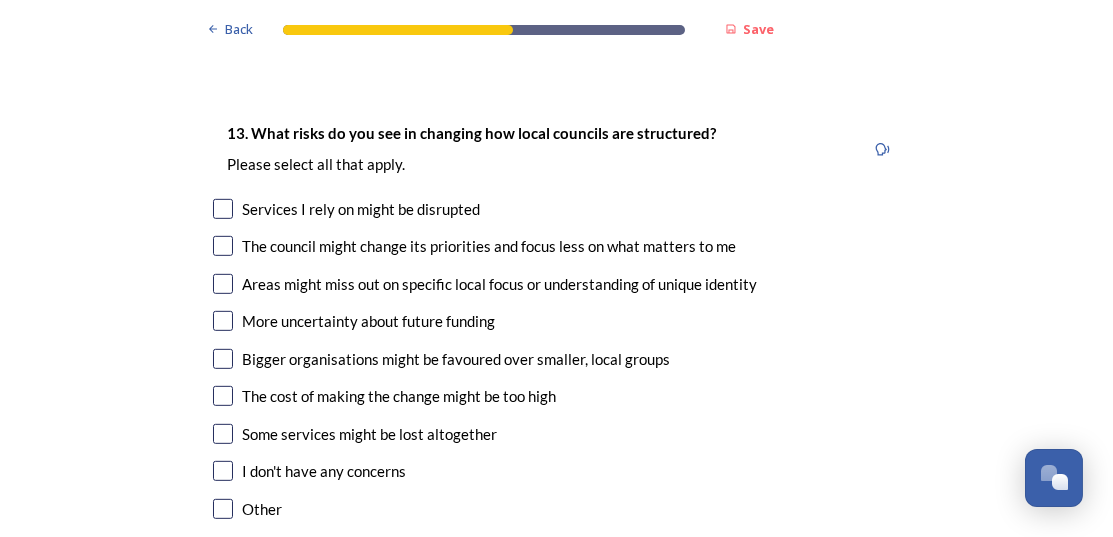 scroll, scrollTop: 3891, scrollLeft: 0, axis: vertical 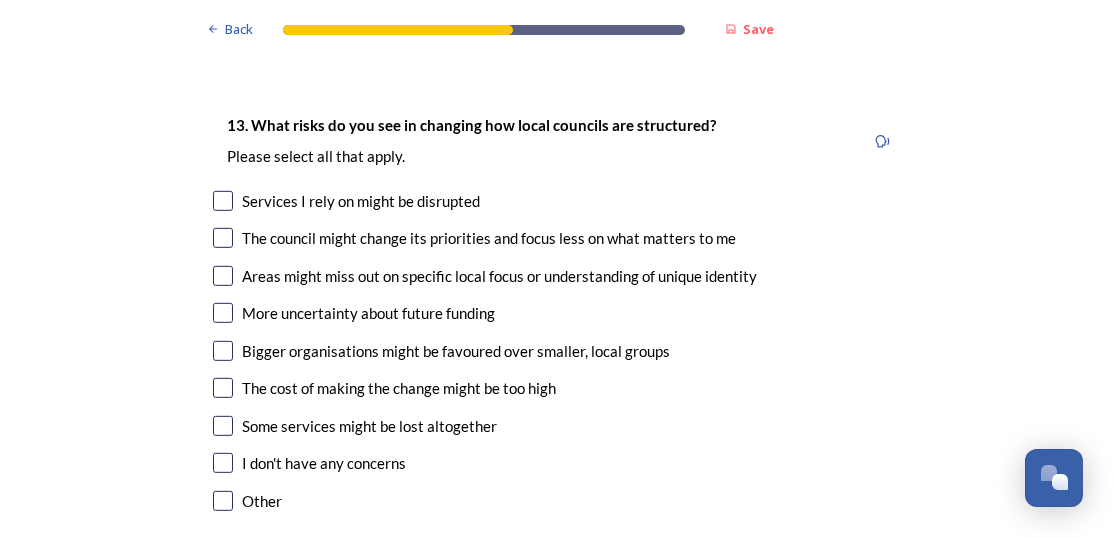 click at bounding box center (223, 388) 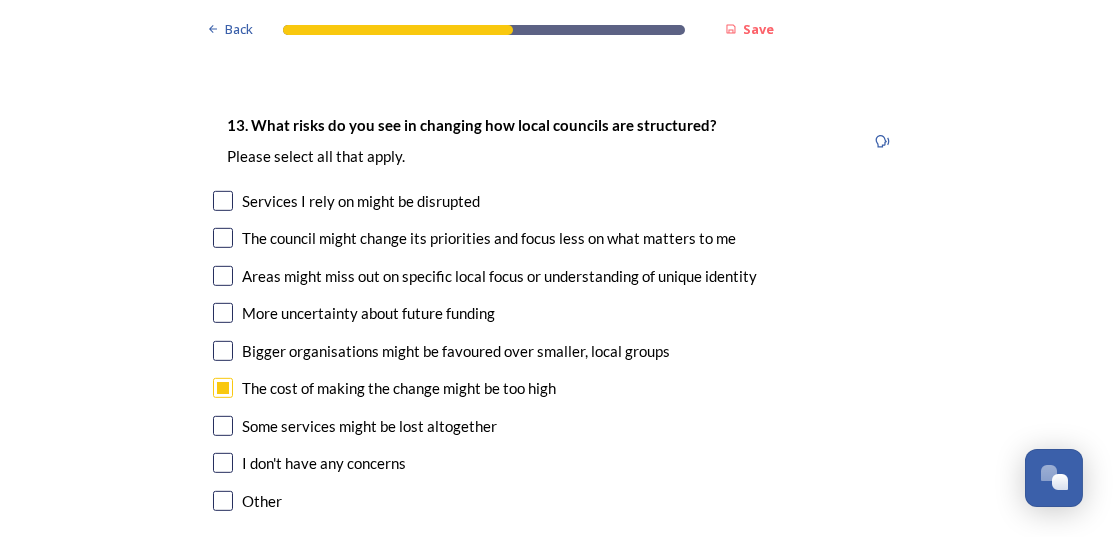 click at bounding box center (223, 276) 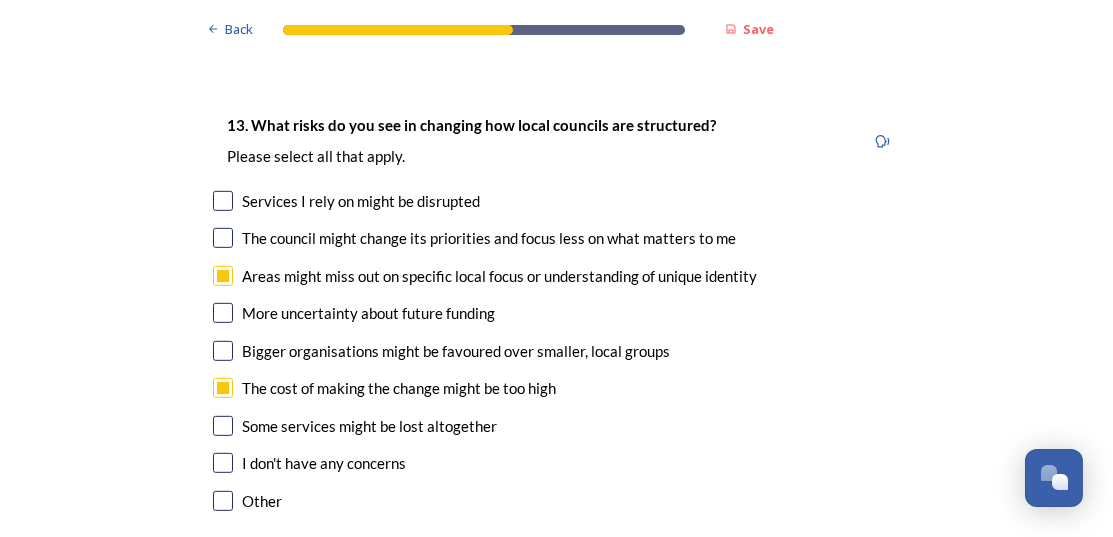 click at bounding box center [223, 238] 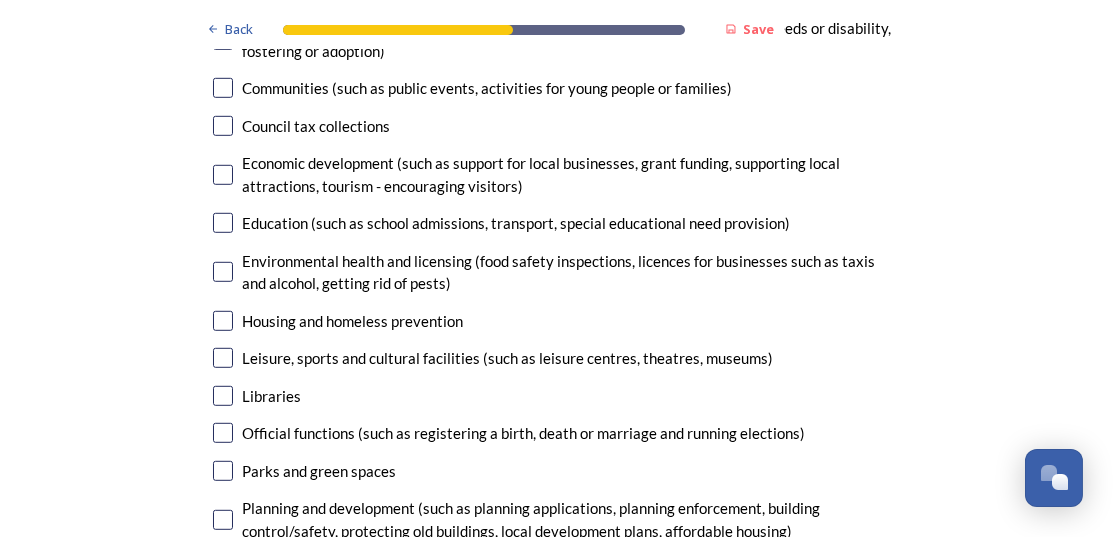 scroll, scrollTop: 4661, scrollLeft: 0, axis: vertical 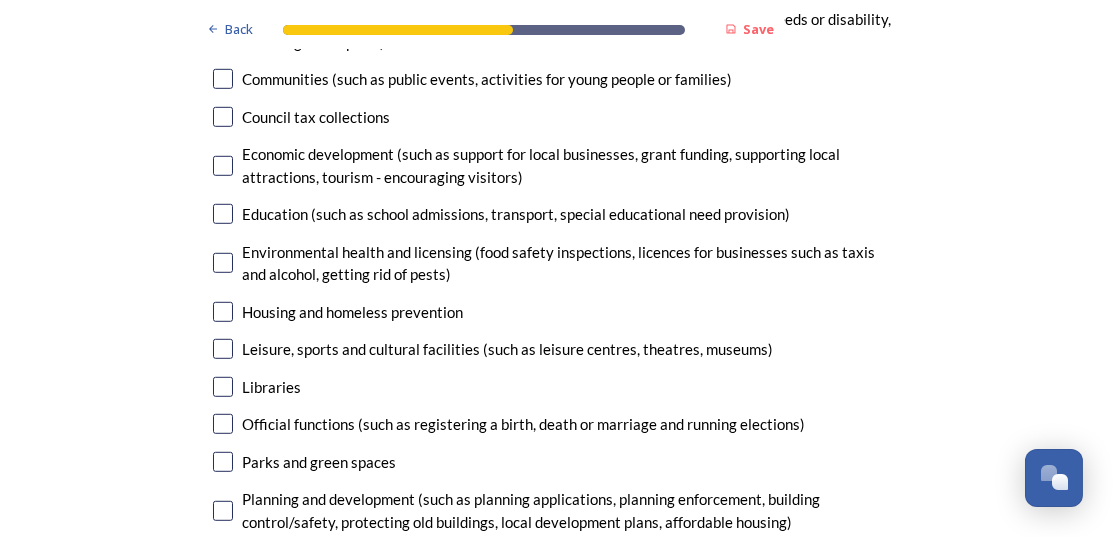 click at bounding box center [223, 312] 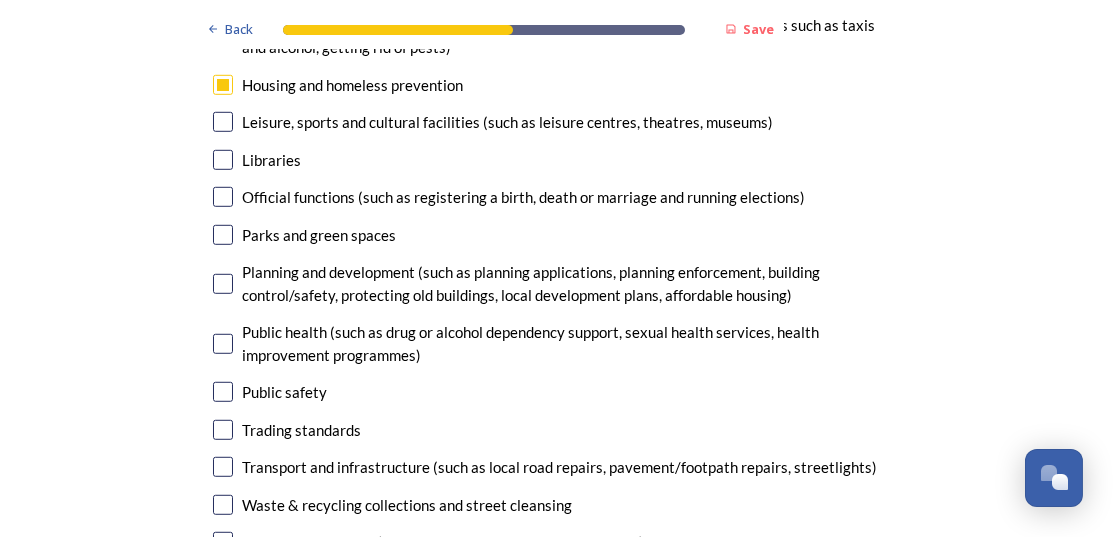 scroll, scrollTop: 4896, scrollLeft: 0, axis: vertical 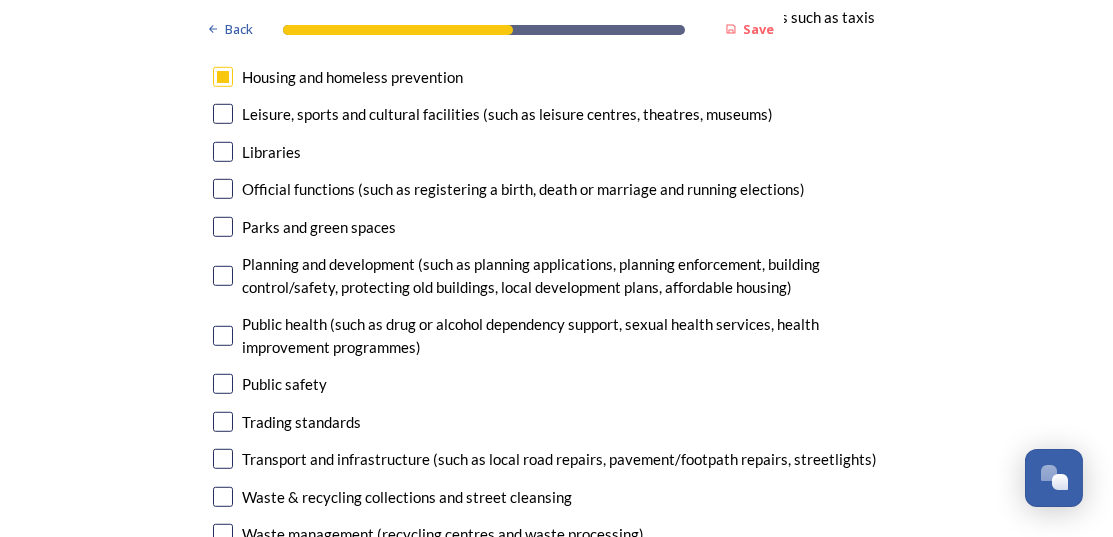 click at bounding box center [223, 276] 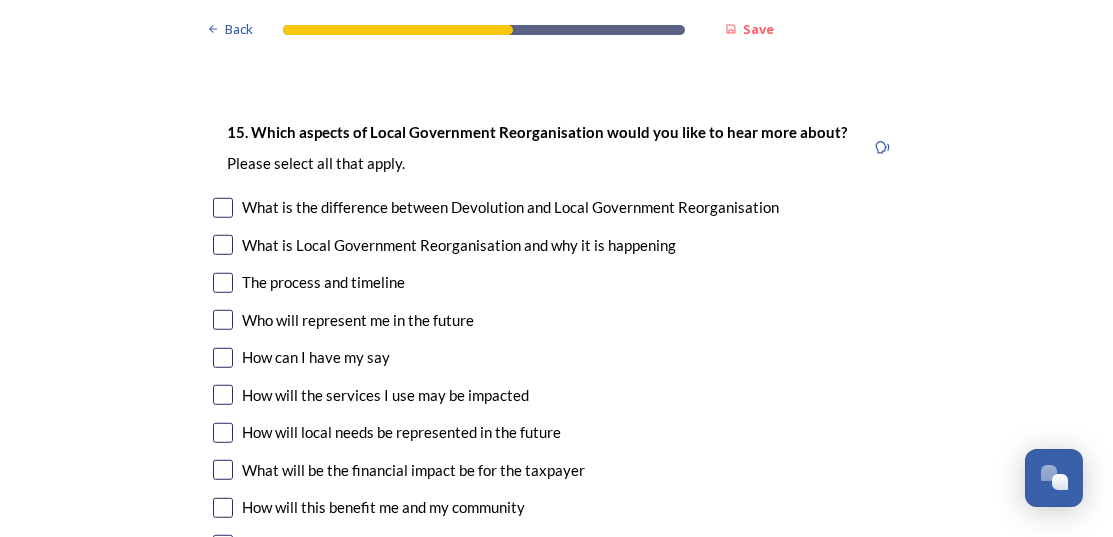 scroll, scrollTop: 5422, scrollLeft: 0, axis: vertical 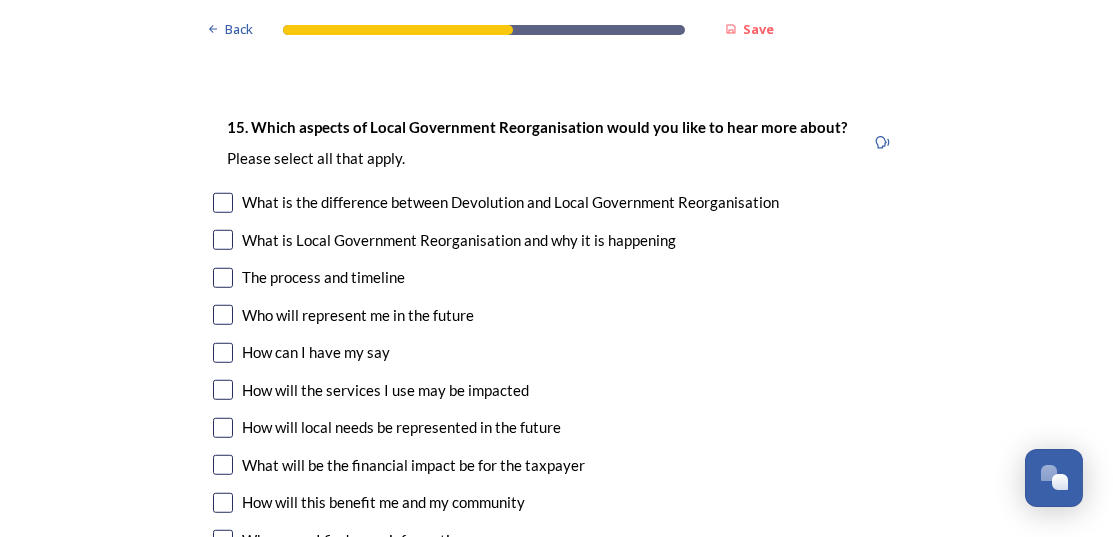 click at bounding box center (223, 315) 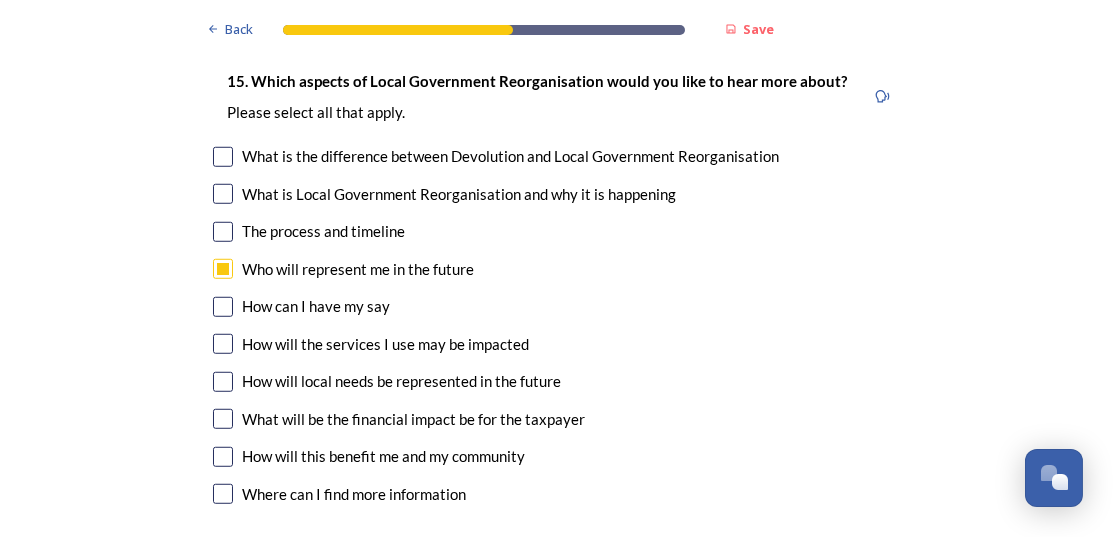 scroll, scrollTop: 5473, scrollLeft: 0, axis: vertical 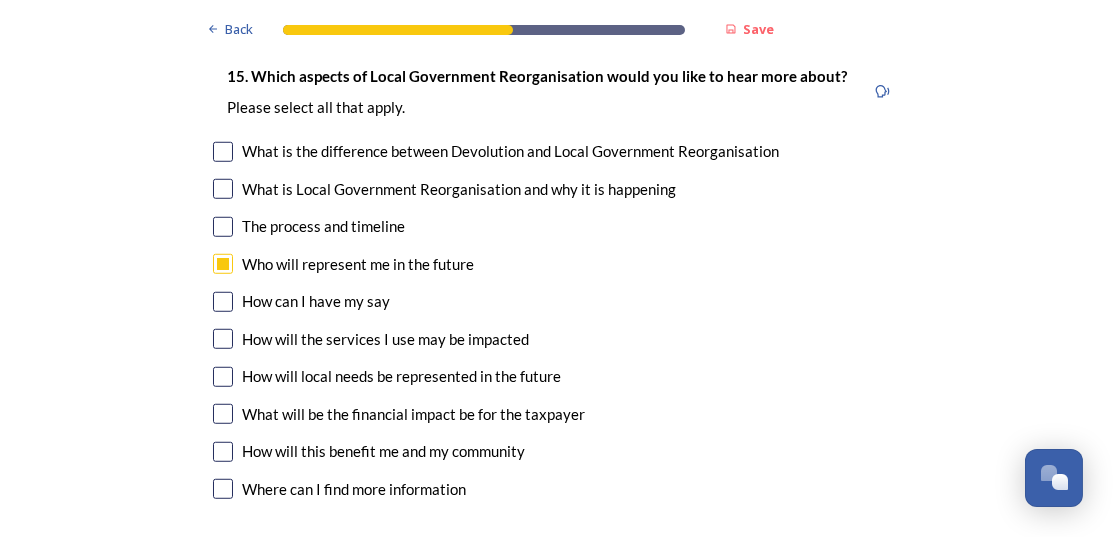 click at bounding box center [223, 452] 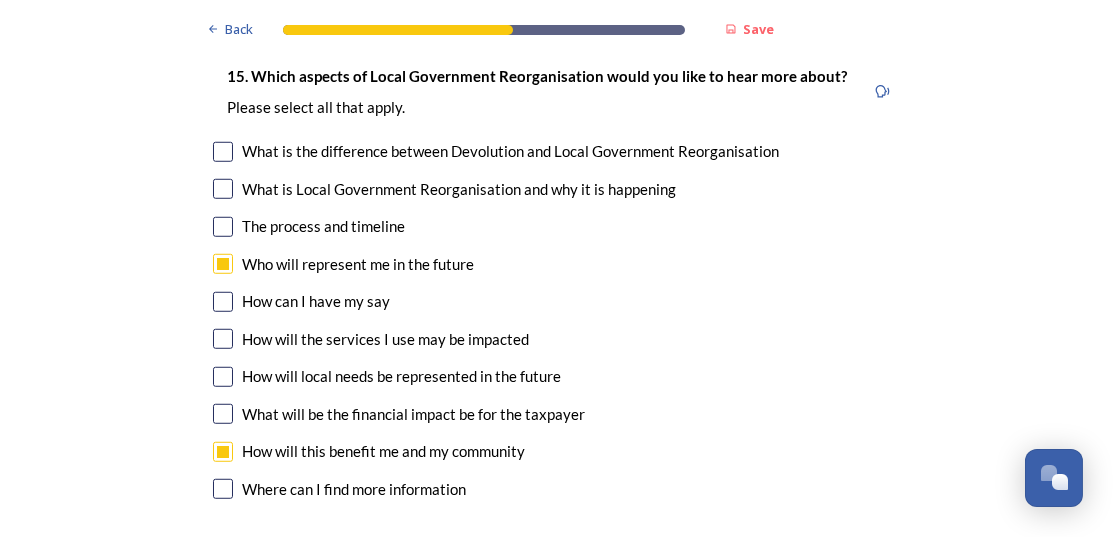 click at bounding box center [223, 414] 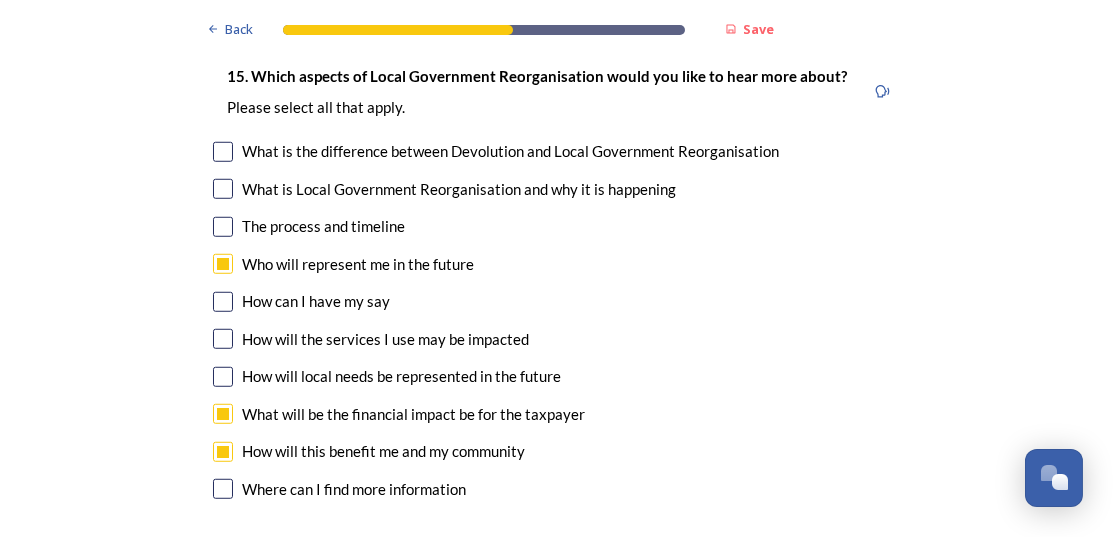 click at bounding box center (223, 377) 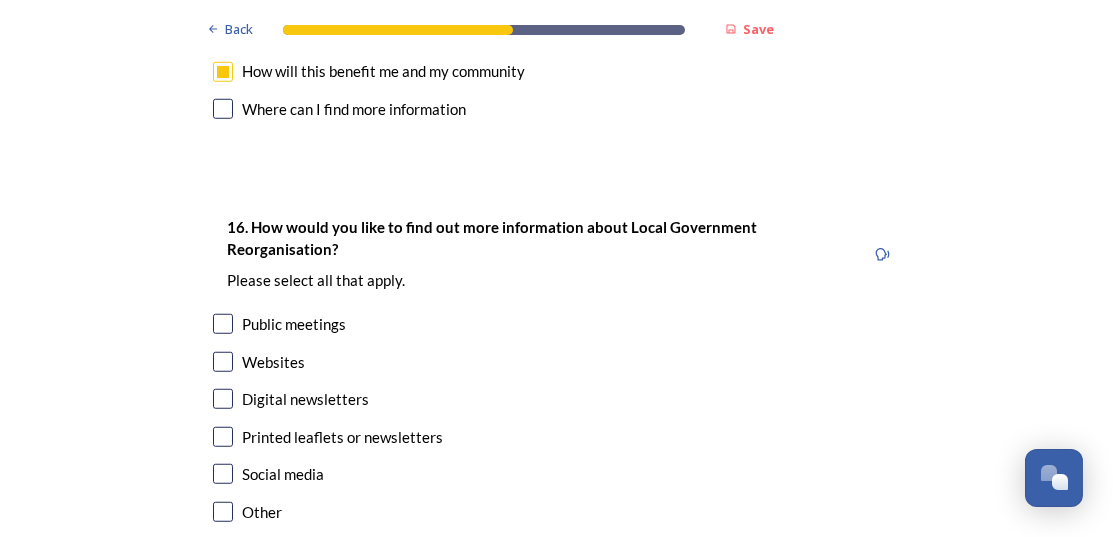 scroll, scrollTop: 5867, scrollLeft: 0, axis: vertical 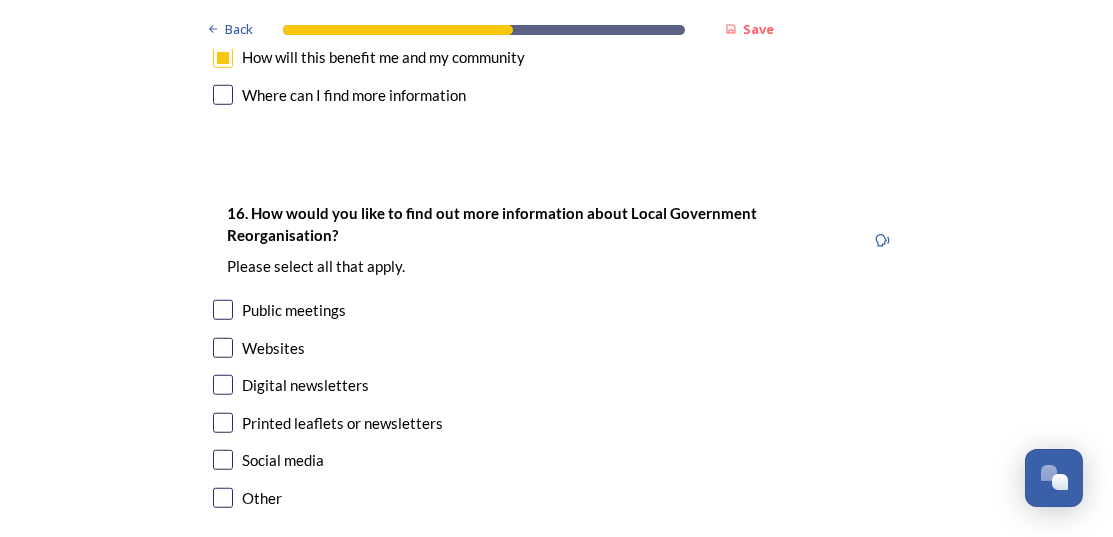 click at bounding box center [223, 310] 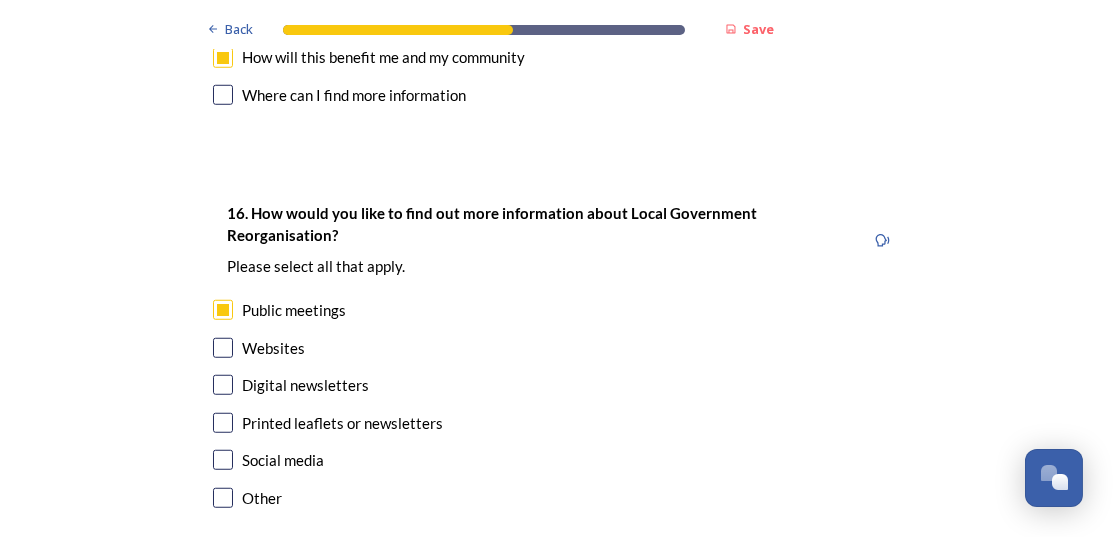 click at bounding box center [223, 348] 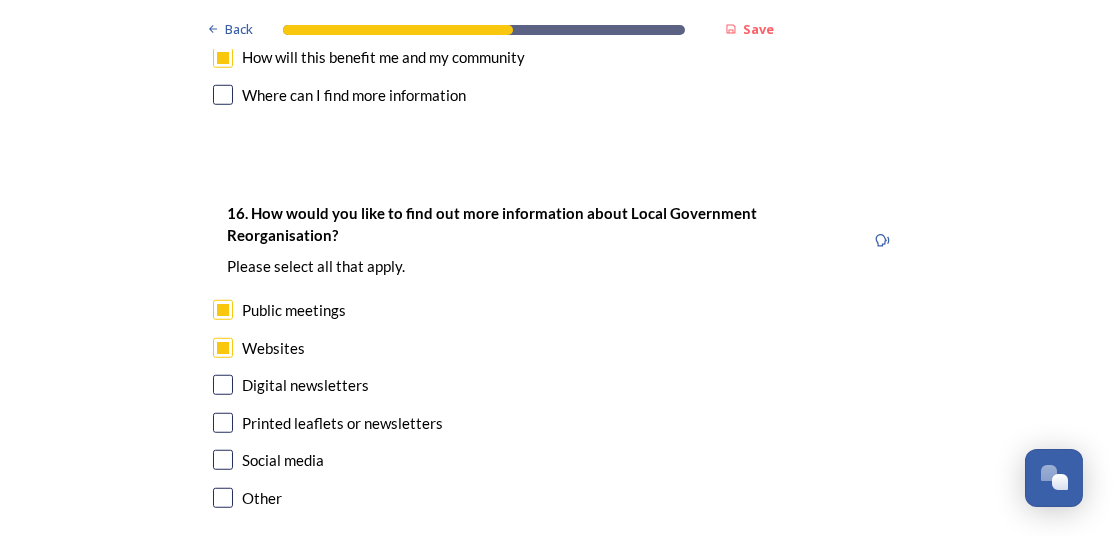 click at bounding box center [223, 385] 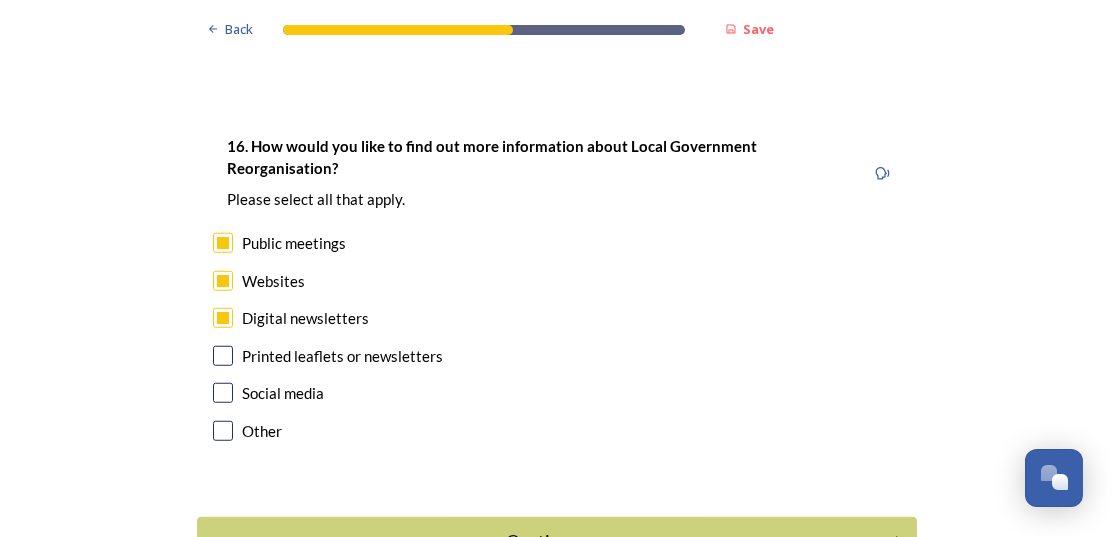scroll, scrollTop: 5940, scrollLeft: 0, axis: vertical 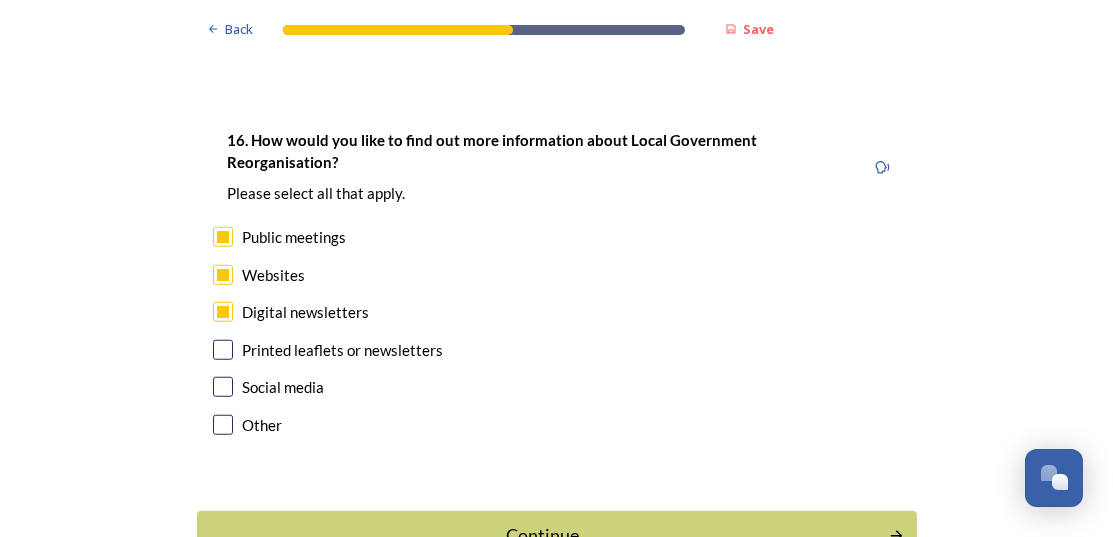 click at bounding box center [223, 350] 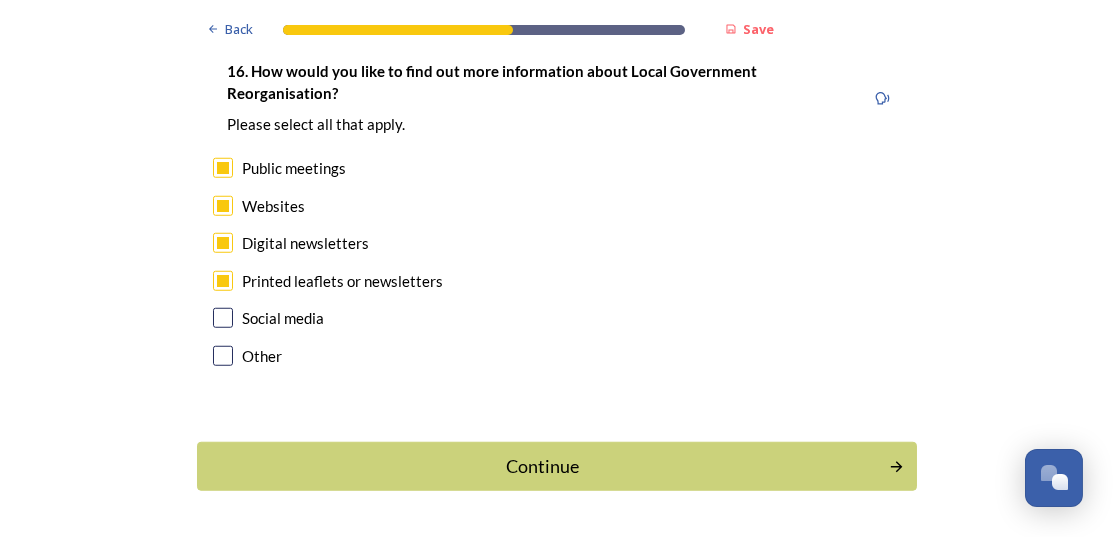 scroll, scrollTop: 6008, scrollLeft: 0, axis: vertical 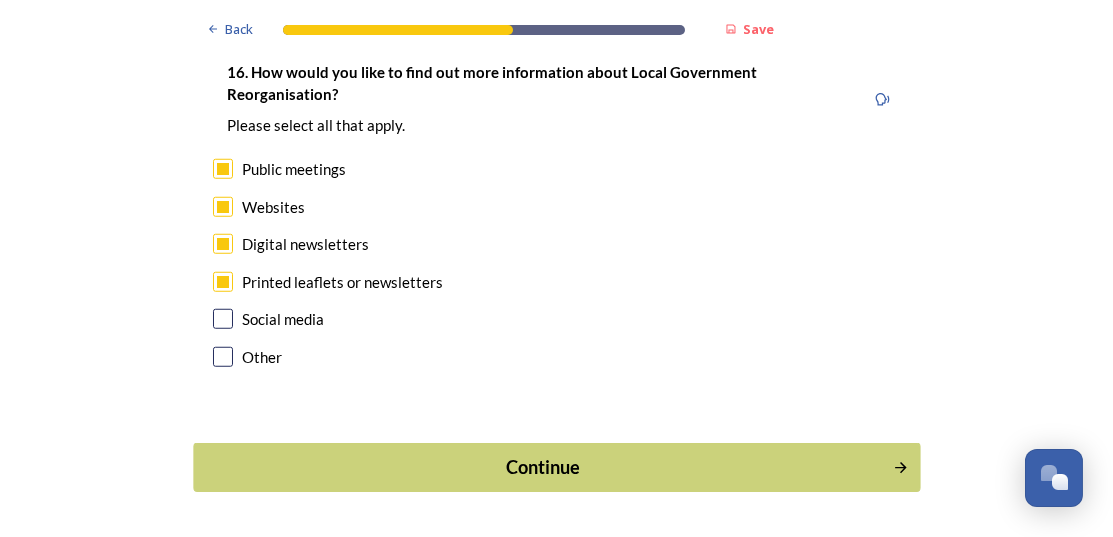 click on "Continue" at bounding box center (542, 467) 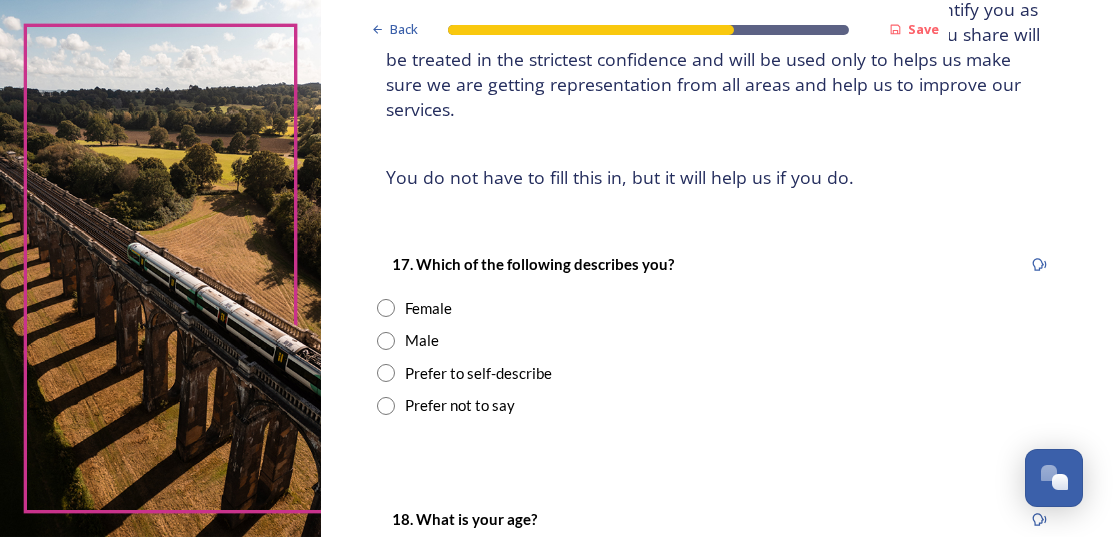 scroll, scrollTop: 206, scrollLeft: 0, axis: vertical 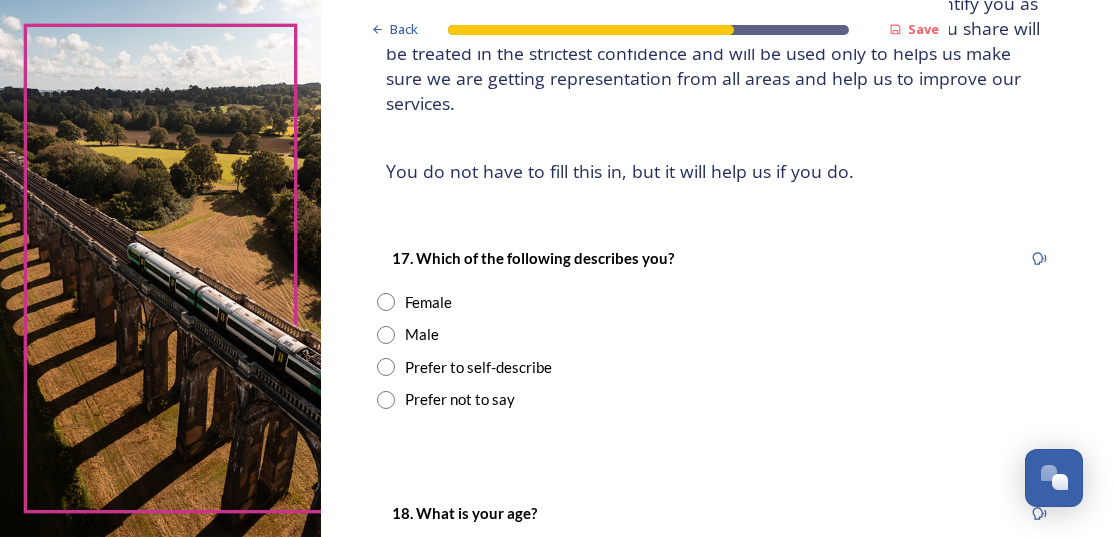 click at bounding box center [386, 335] 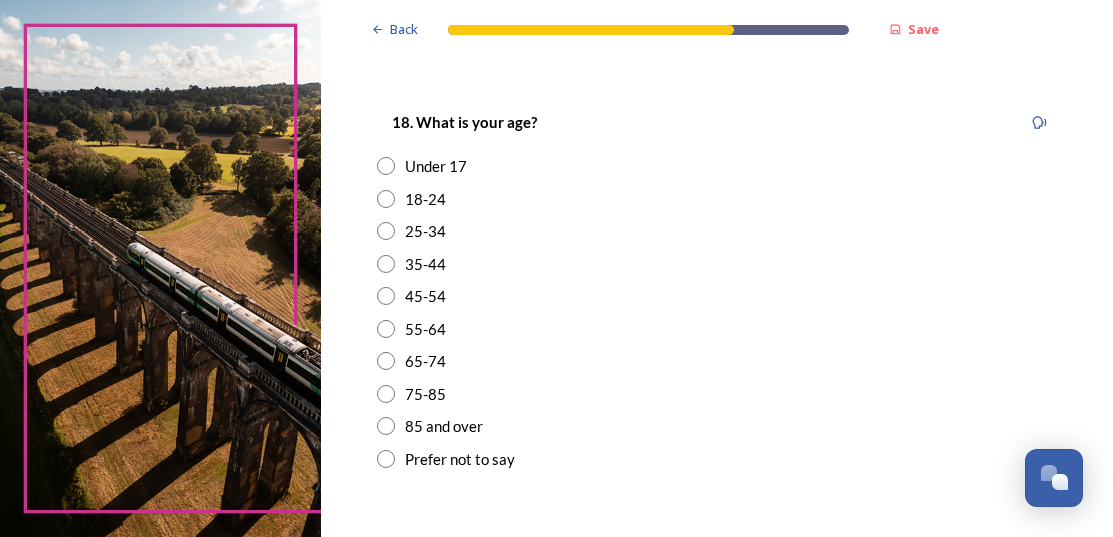 scroll, scrollTop: 627, scrollLeft: 0, axis: vertical 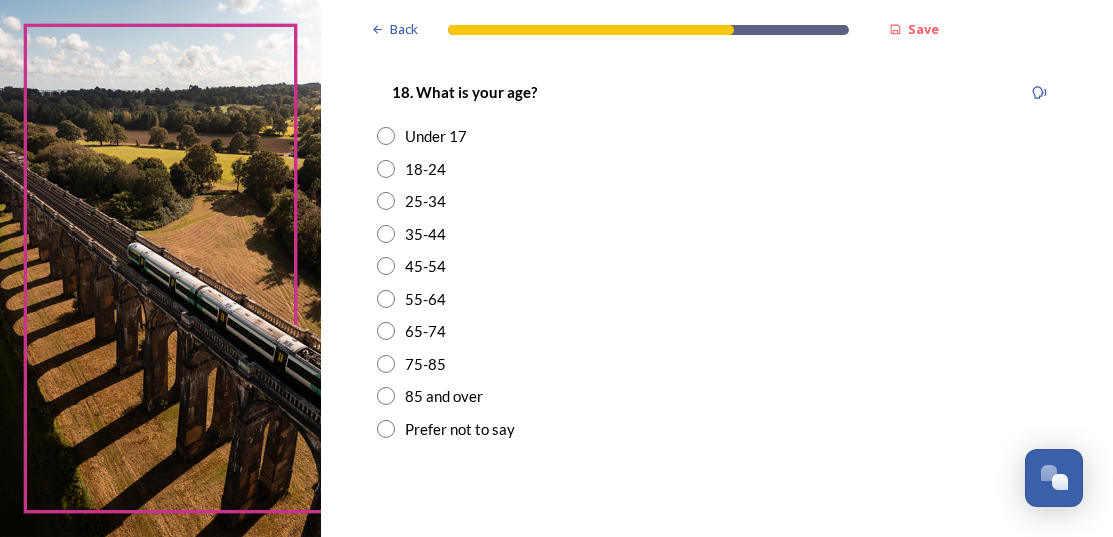 click at bounding box center (386, 299) 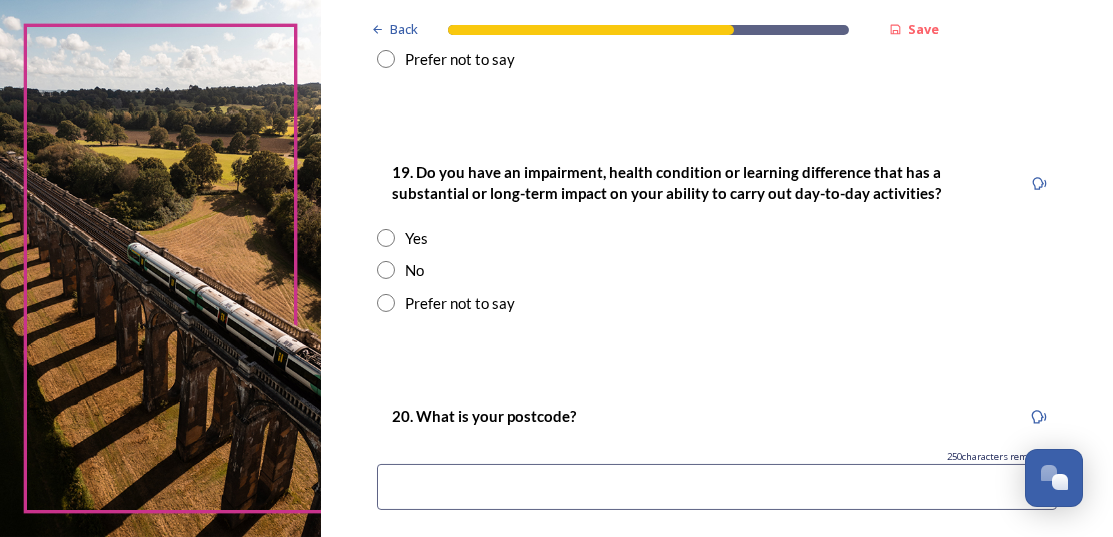 scroll, scrollTop: 1005, scrollLeft: 0, axis: vertical 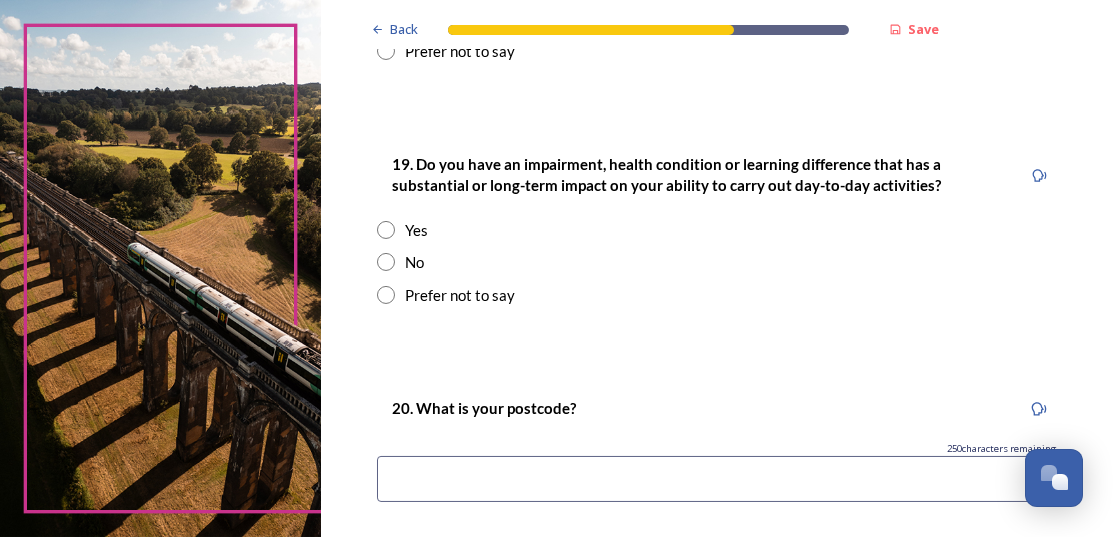 click at bounding box center (386, 262) 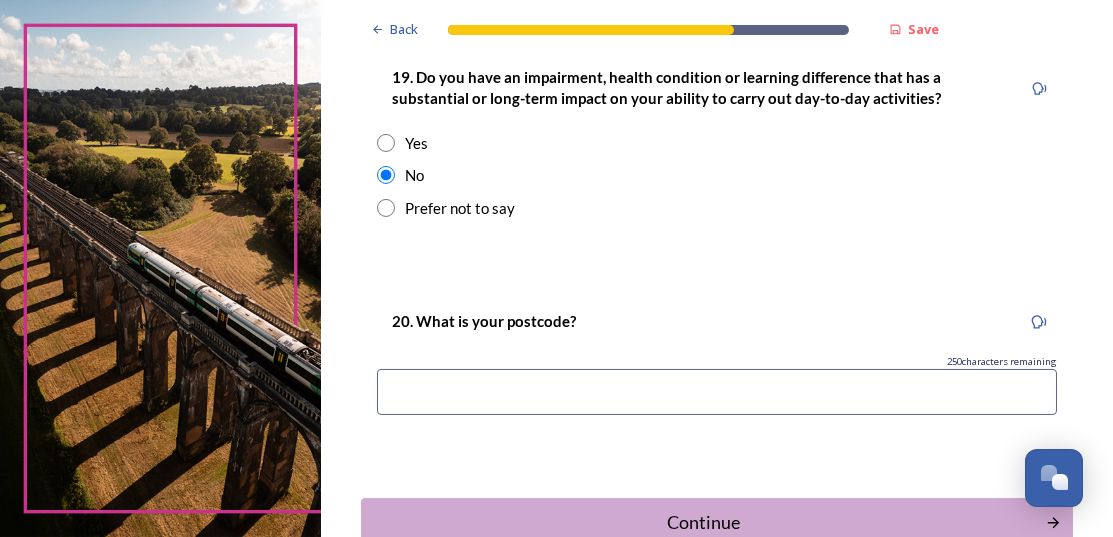 scroll, scrollTop: 1111, scrollLeft: 0, axis: vertical 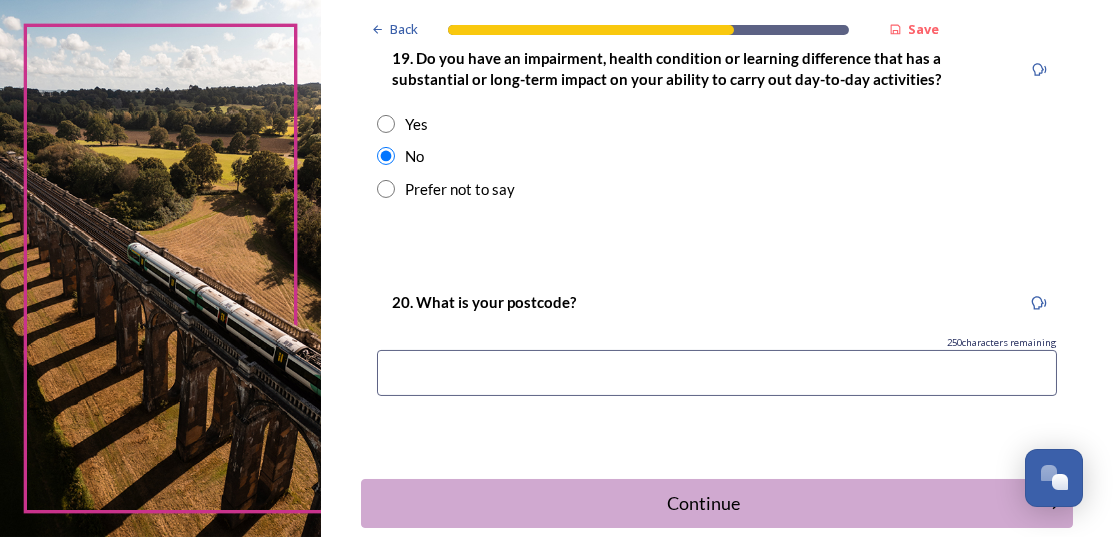 click at bounding box center (717, 373) 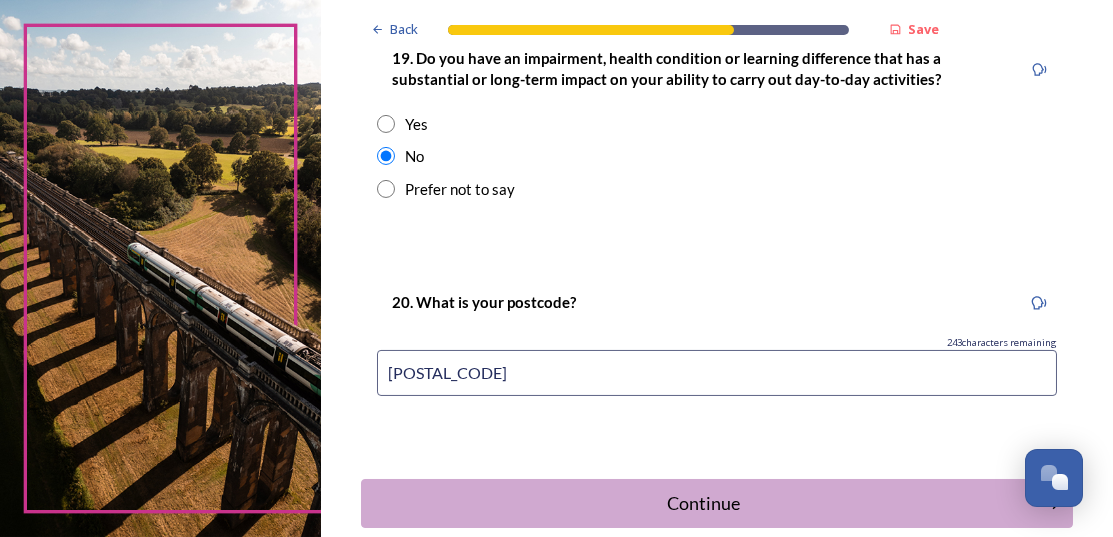 type on "RH12 4JZ" 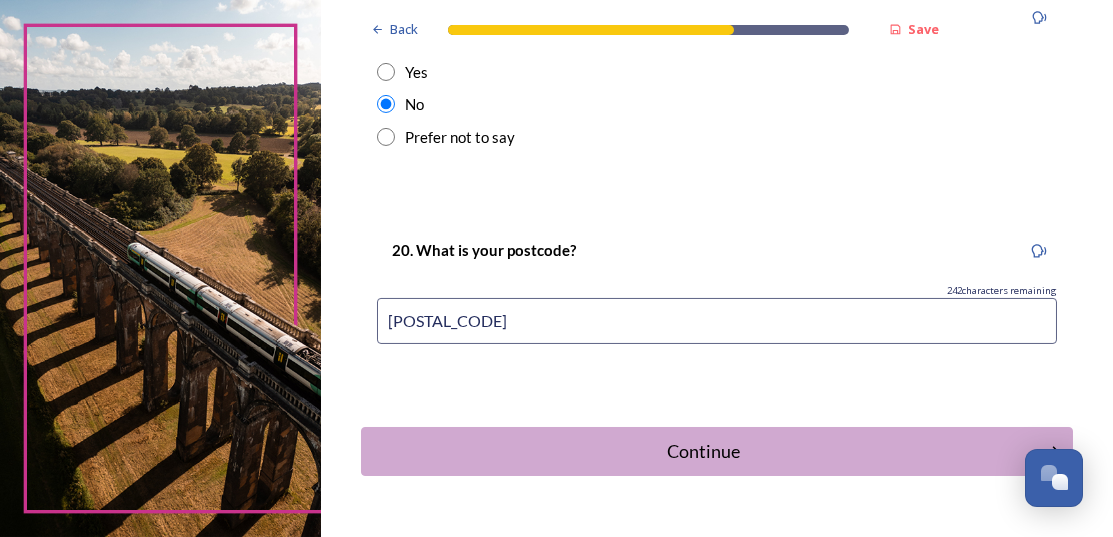 scroll, scrollTop: 1212, scrollLeft: 0, axis: vertical 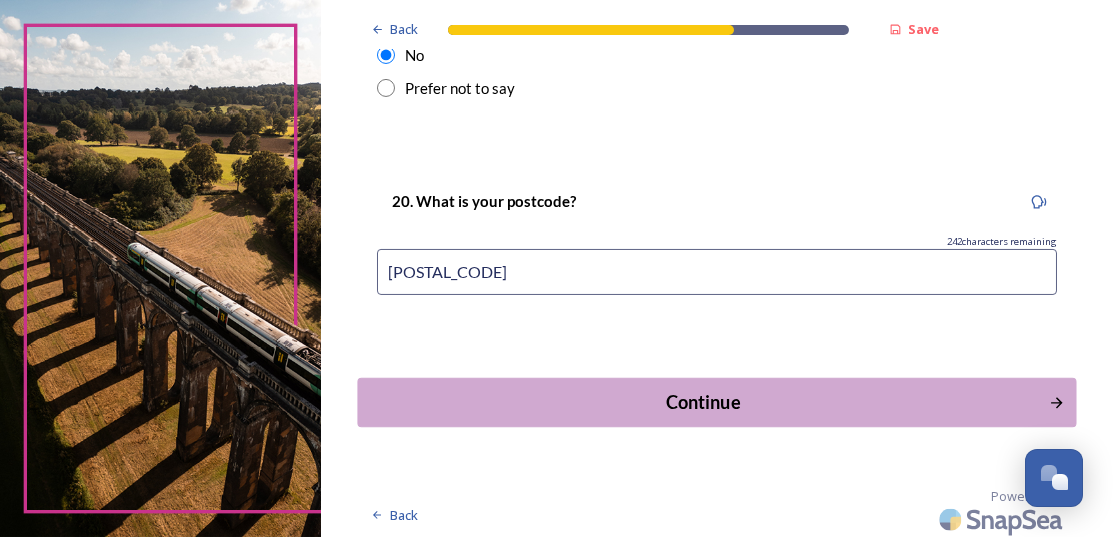 click on "Continue" at bounding box center [702, 402] 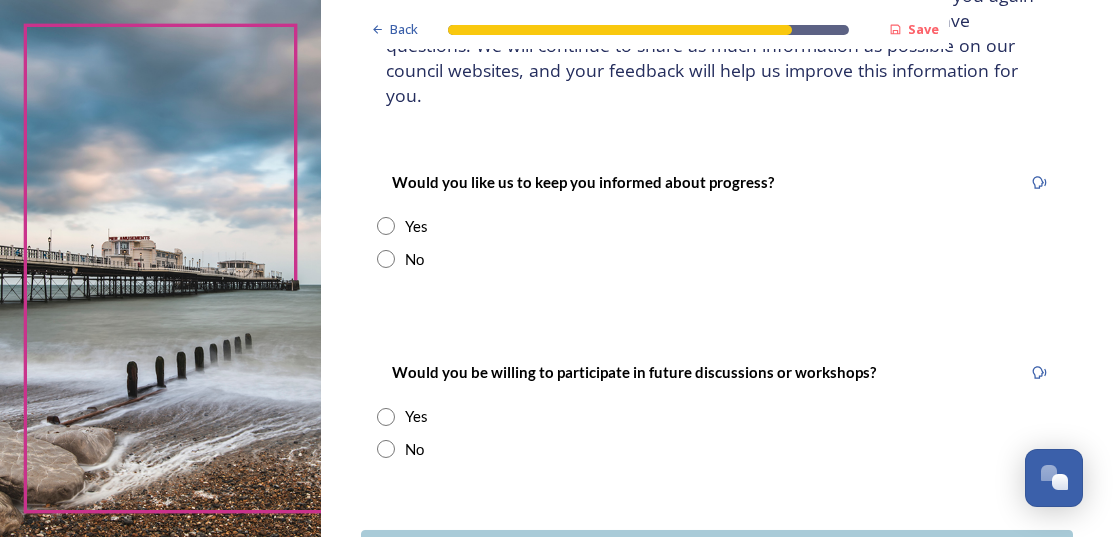 scroll, scrollTop: 215, scrollLeft: 0, axis: vertical 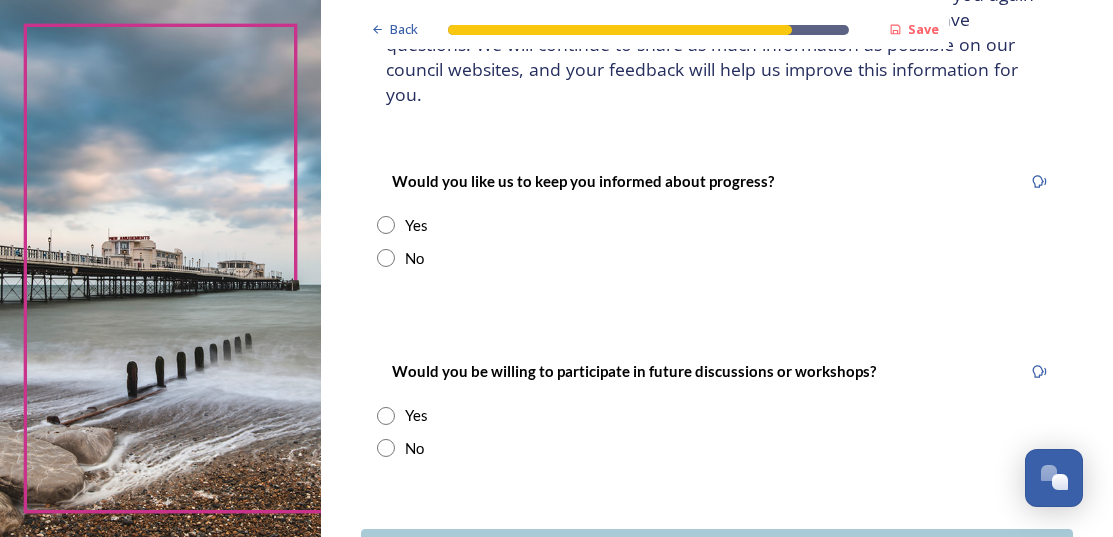 click at bounding box center (386, 225) 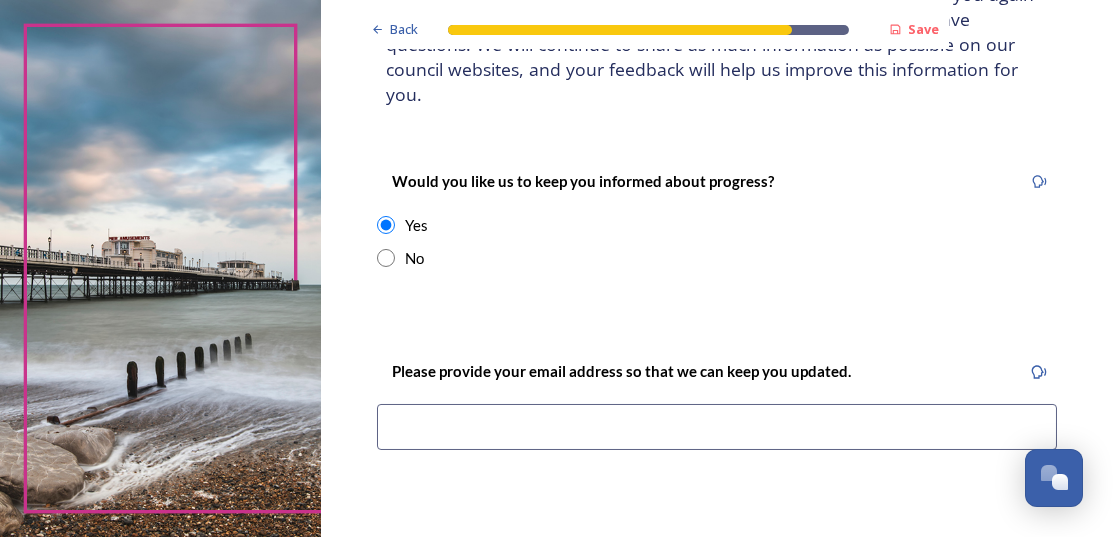 click at bounding box center (717, 427) 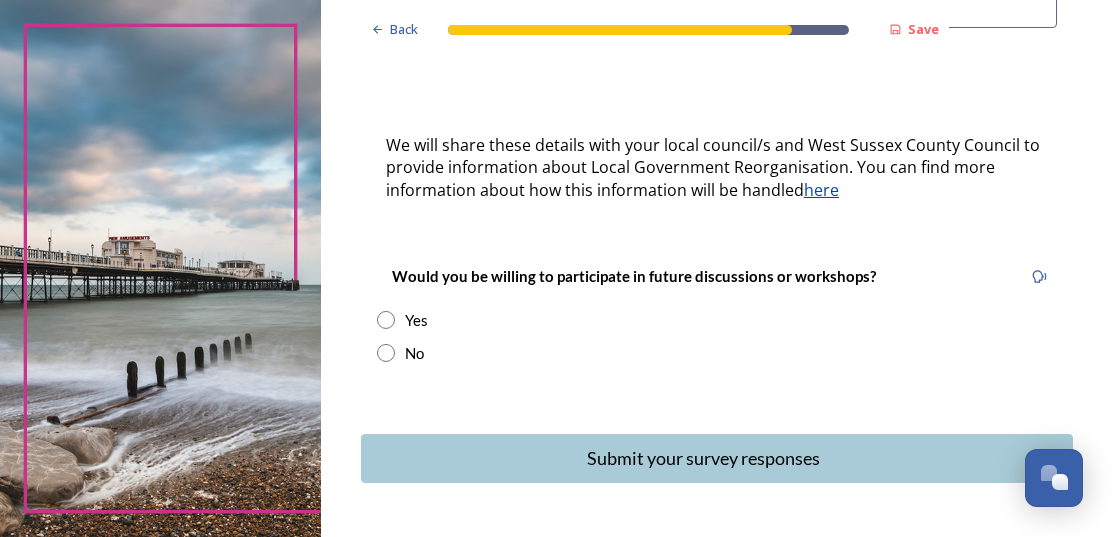 scroll, scrollTop: 657, scrollLeft: 0, axis: vertical 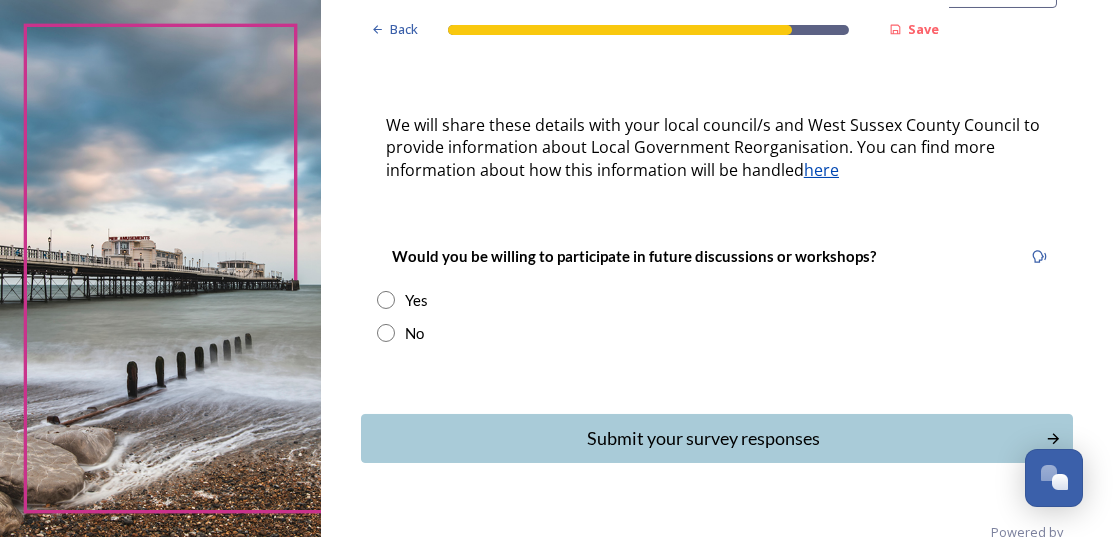 type on "tynanhorsham@hotmail.co.uk" 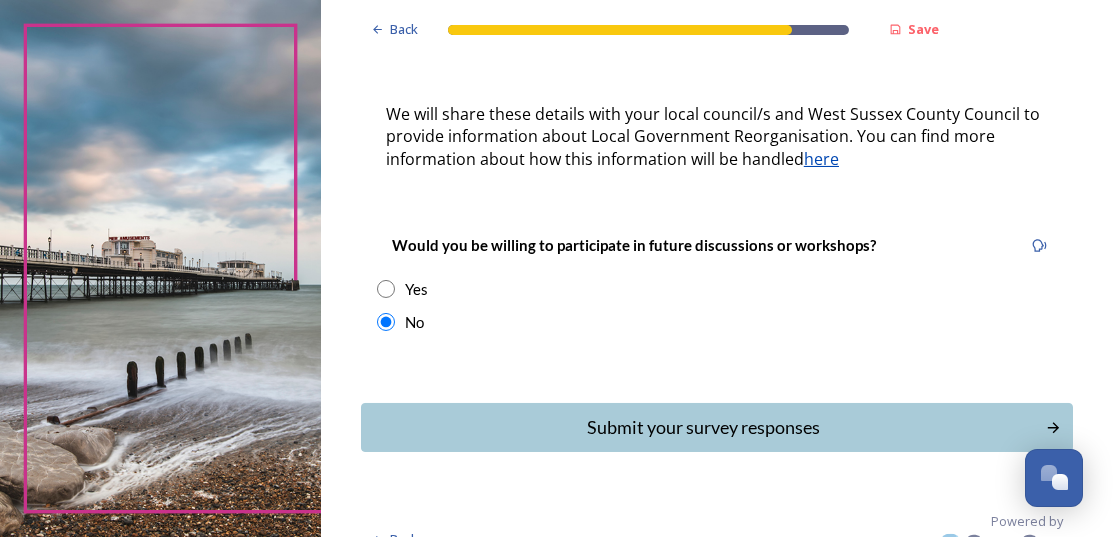 scroll, scrollTop: 675, scrollLeft: 0, axis: vertical 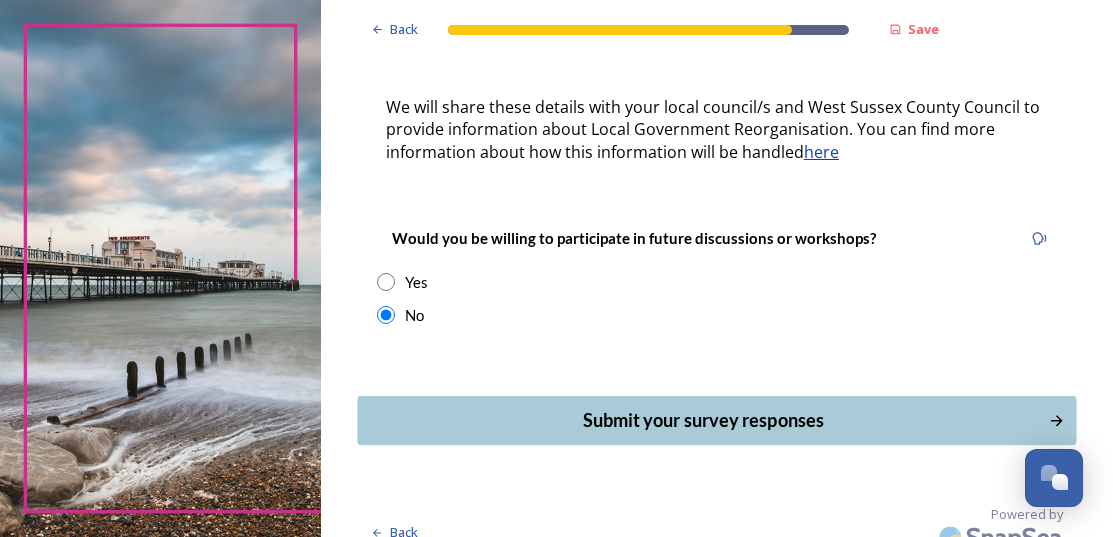 click on "Submit your survey responses" at bounding box center [702, 420] 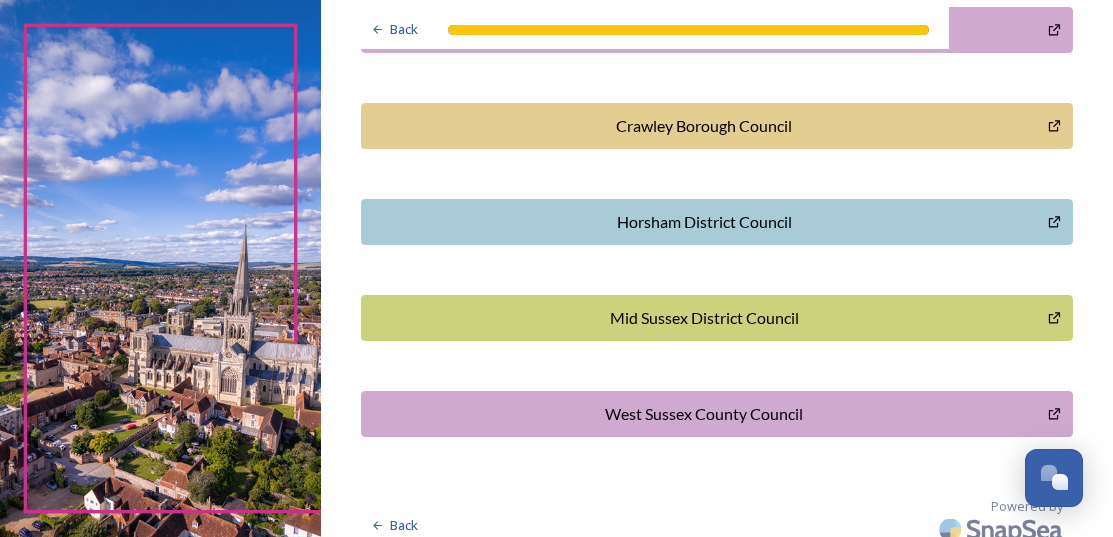 scroll, scrollTop: 733, scrollLeft: 0, axis: vertical 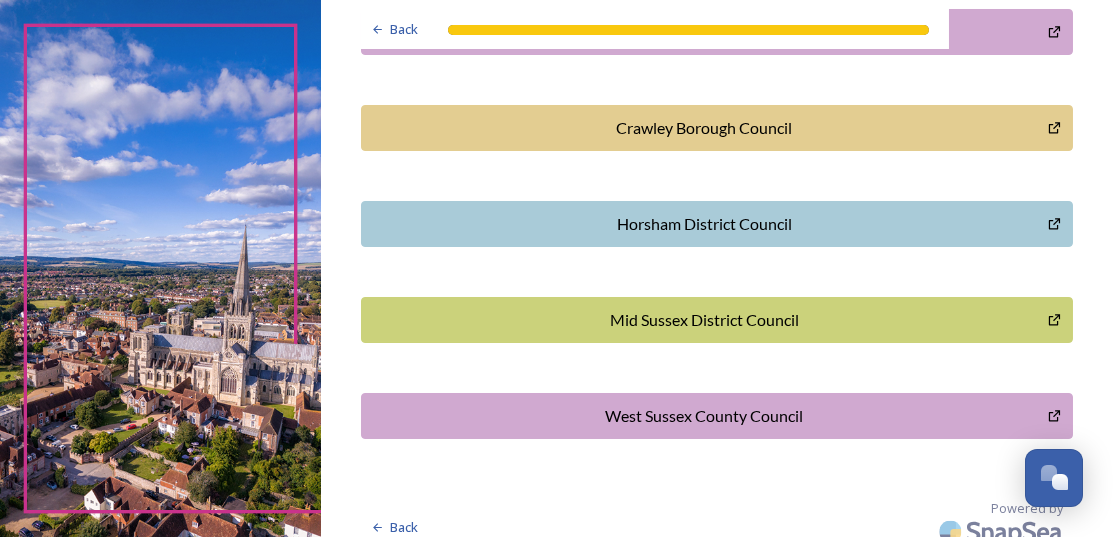 click on "Horsham District Council" at bounding box center [704, 224] 